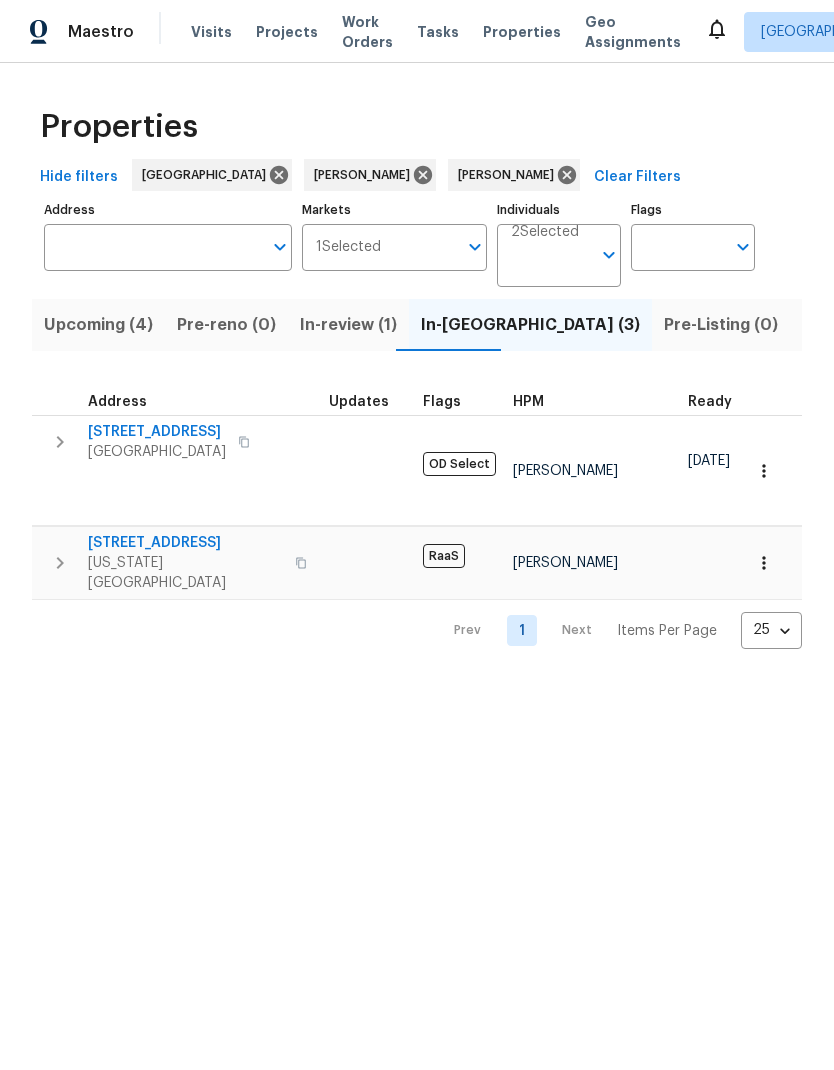 scroll, scrollTop: 0, scrollLeft: 0, axis: both 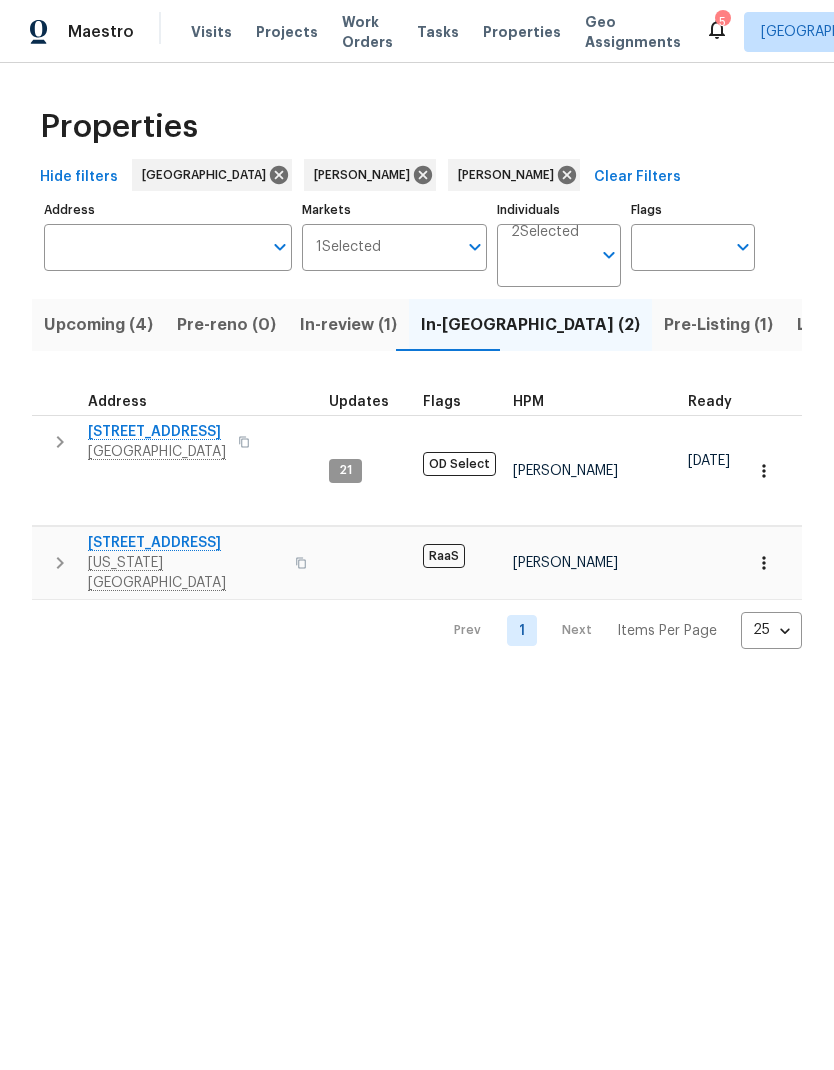 click on "Pre-Listing (1)" at bounding box center [718, 325] 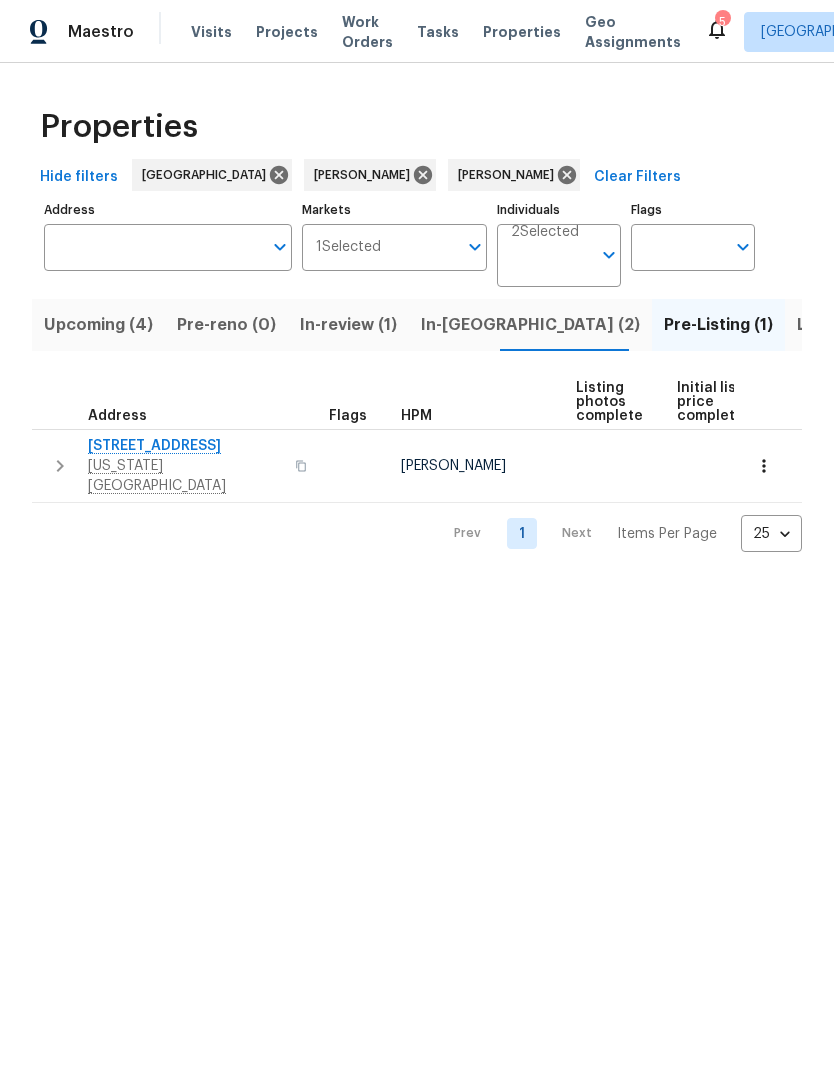 click on "11039 N Auden Cir" at bounding box center (185, 446) 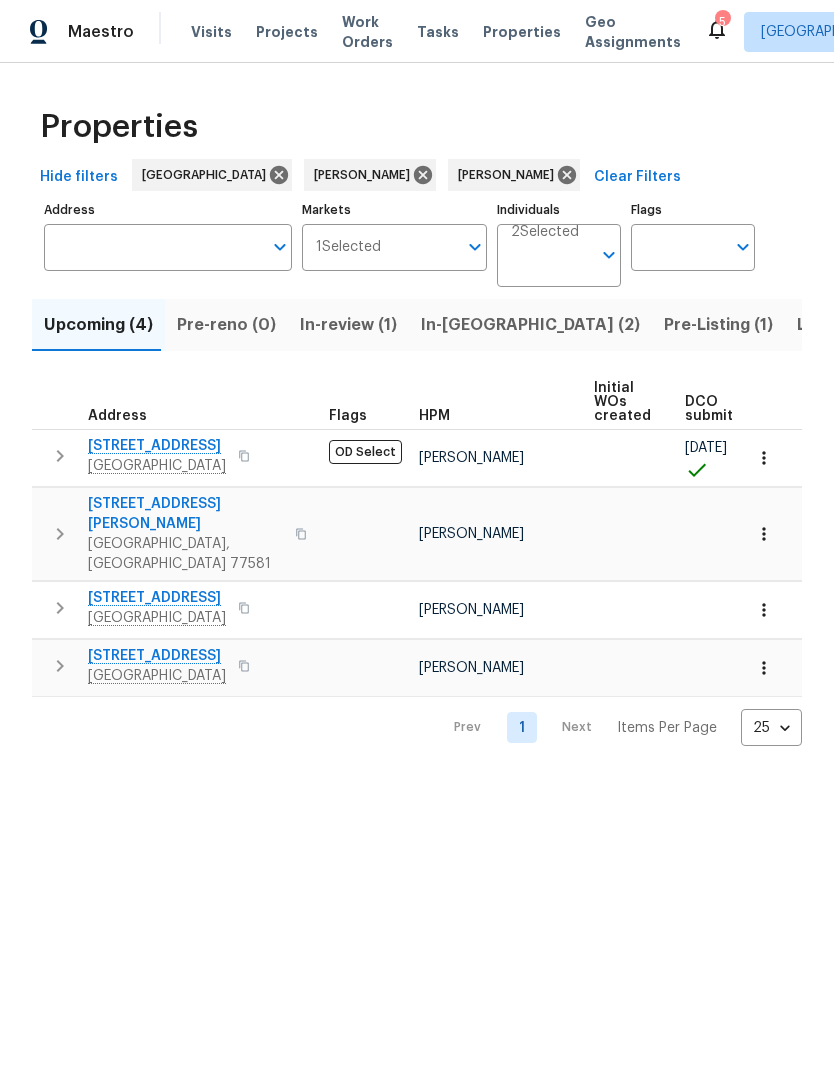 scroll, scrollTop: 0, scrollLeft: 0, axis: both 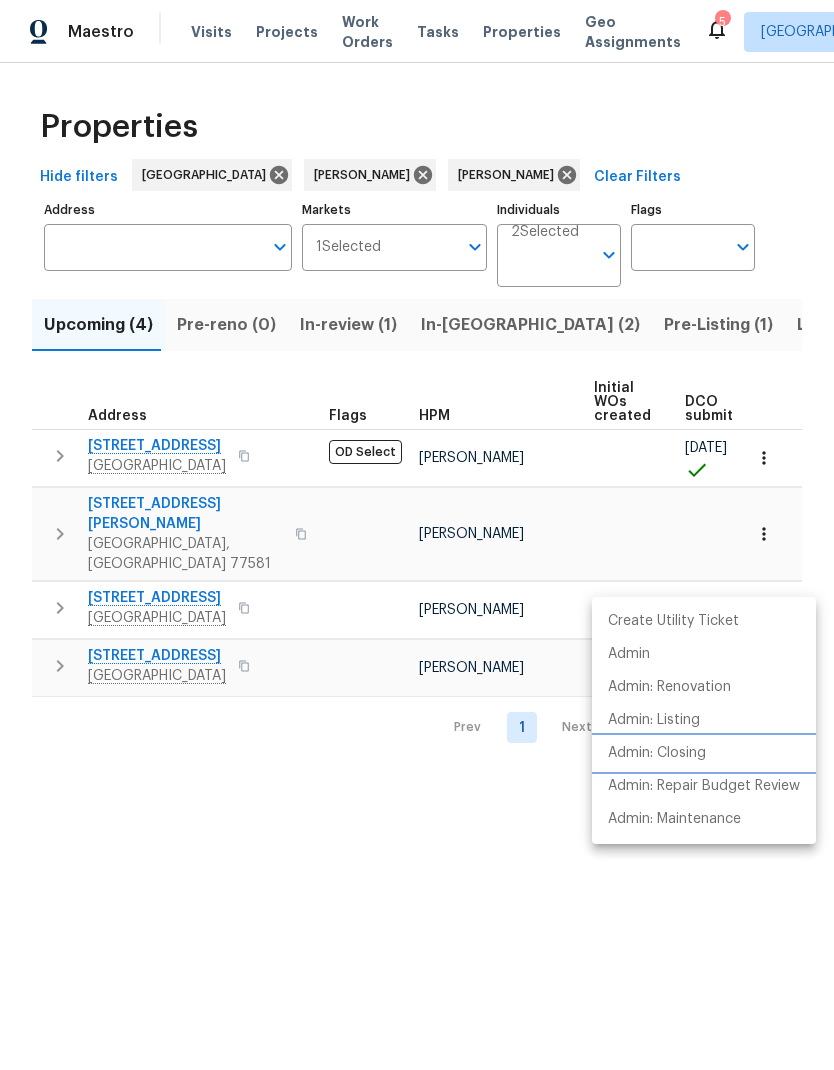 click on "Admin: Closing" at bounding box center [704, 753] 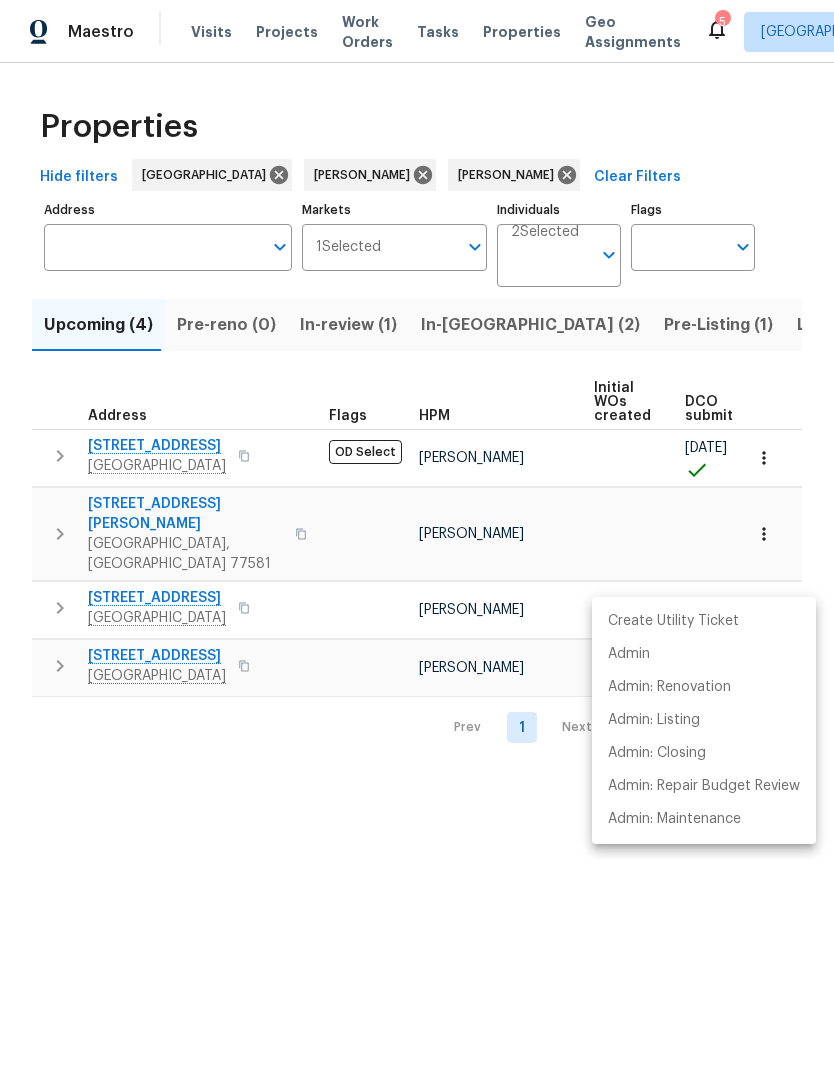 click at bounding box center [417, 535] 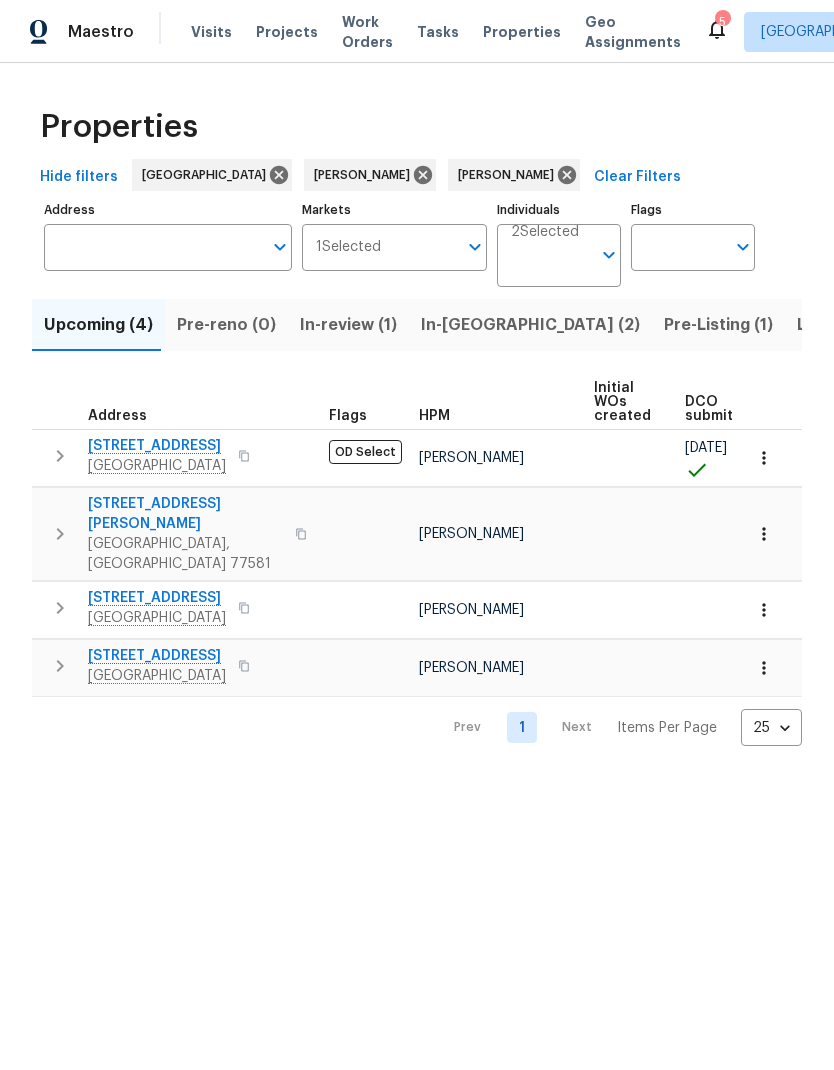 click 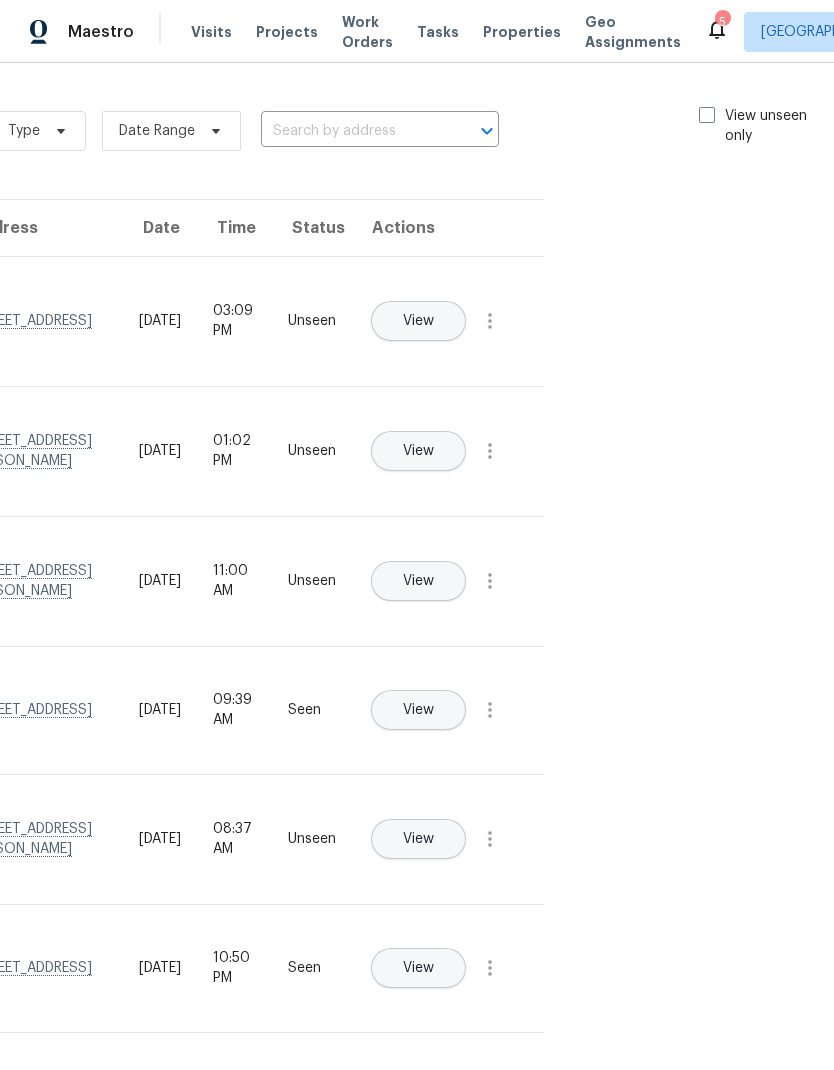 scroll, scrollTop: 0, scrollLeft: 225, axis: horizontal 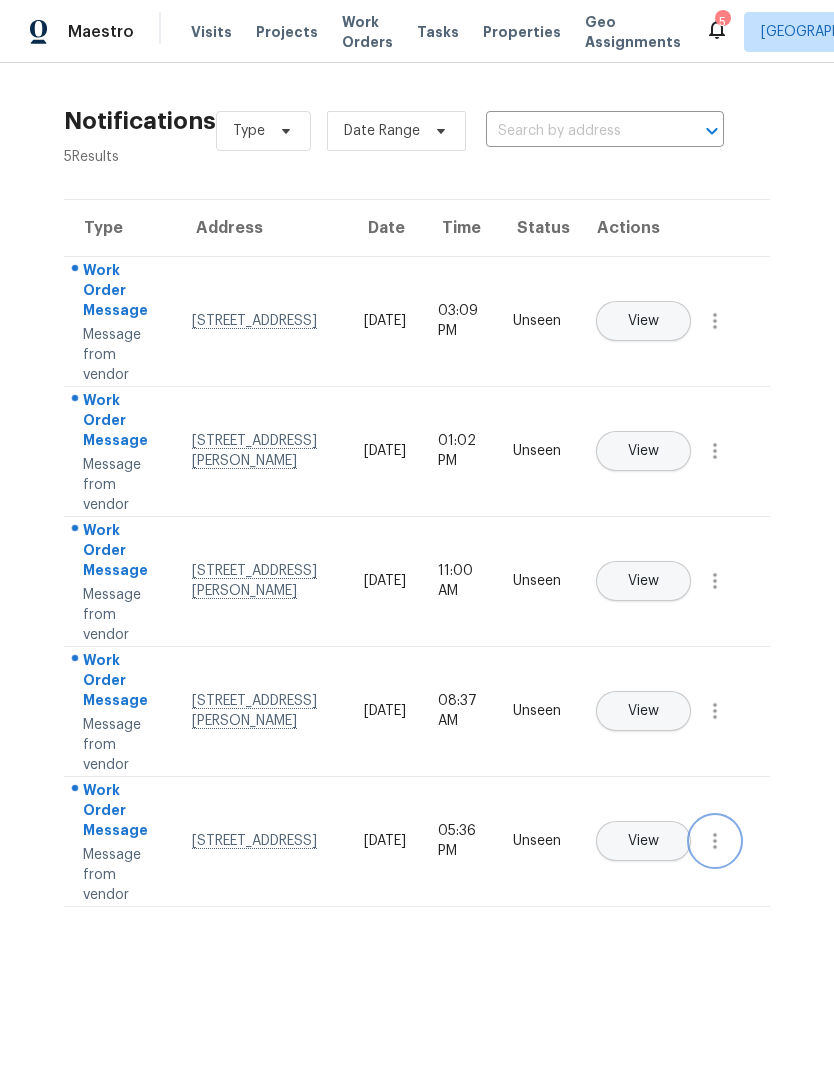 click 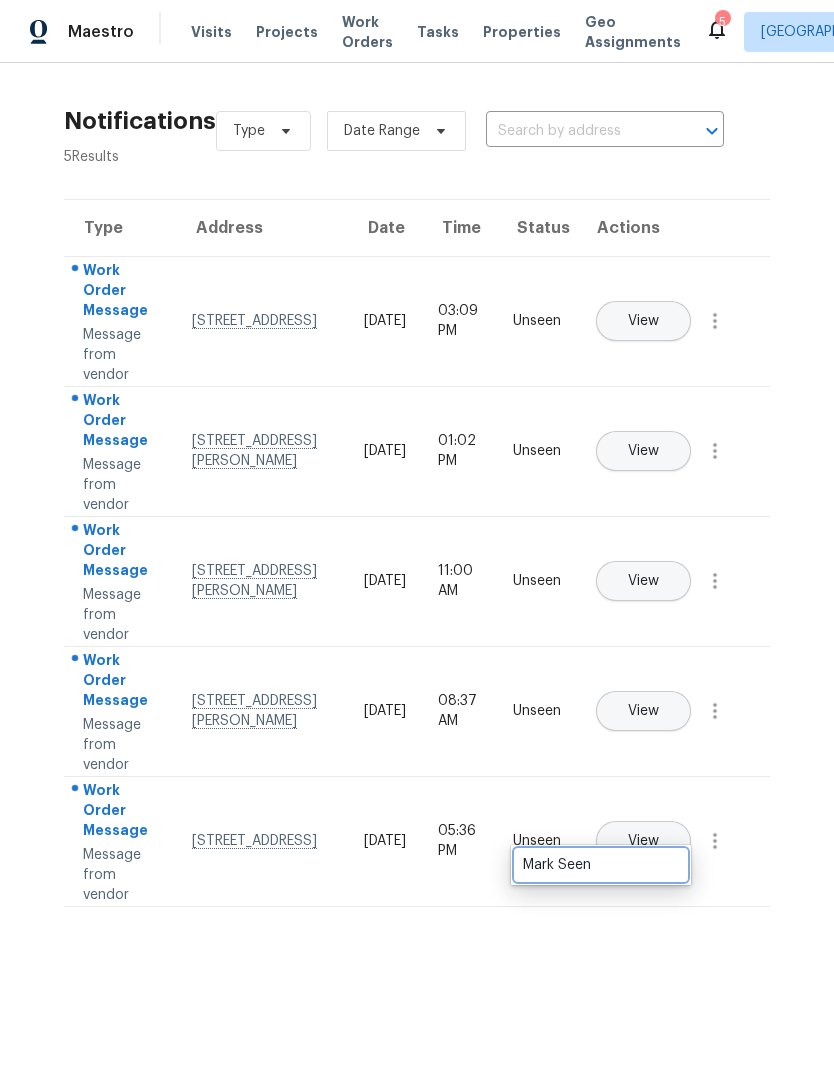 click on "Mark Seen" at bounding box center (601, 865) 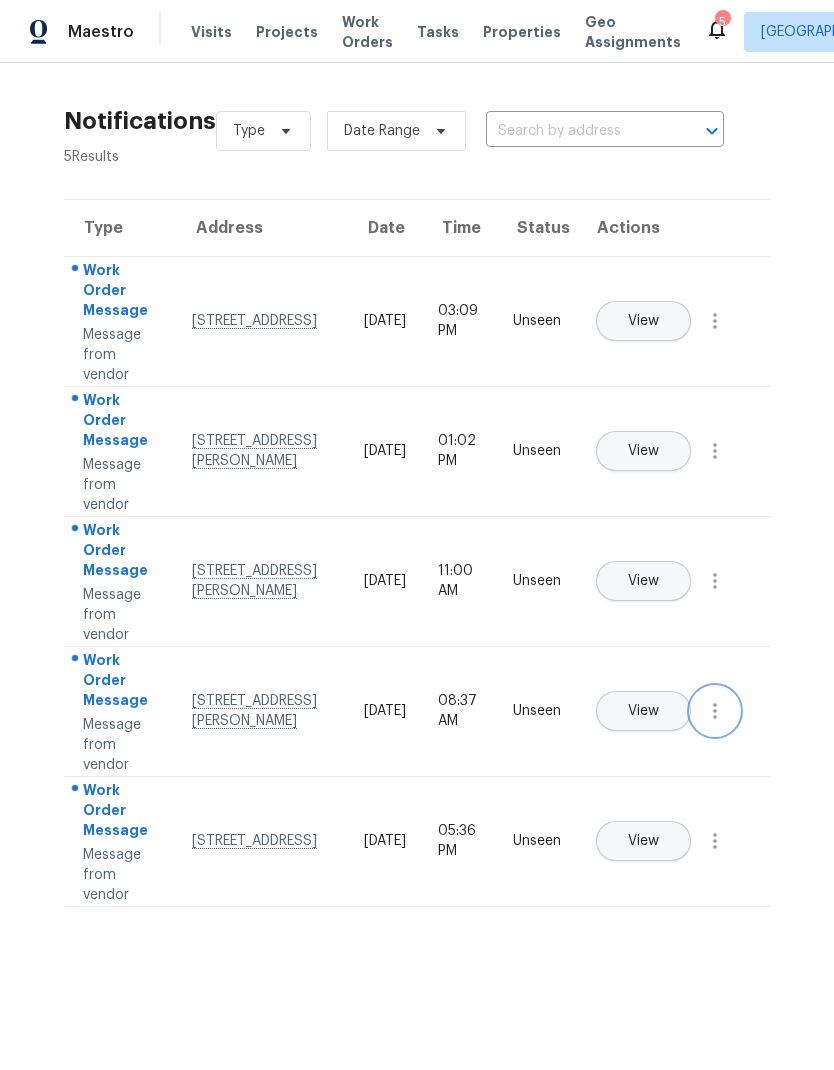 click 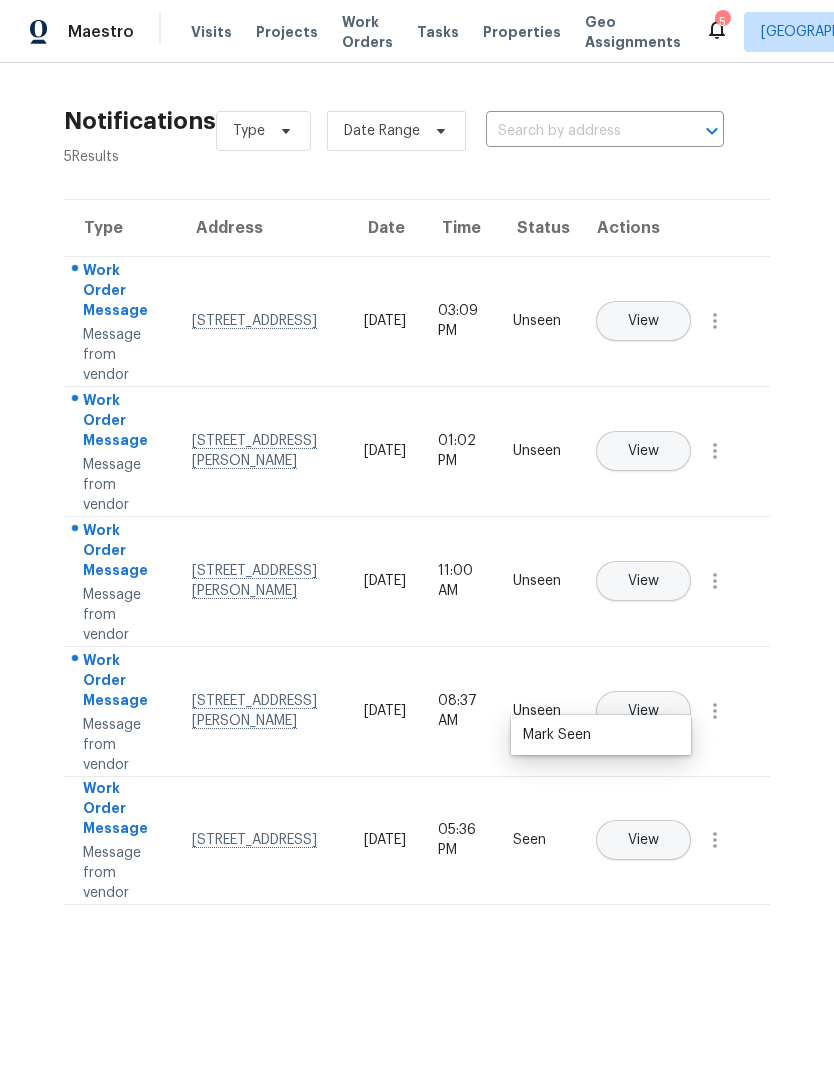 click on "Mark Seen" at bounding box center (601, 735) 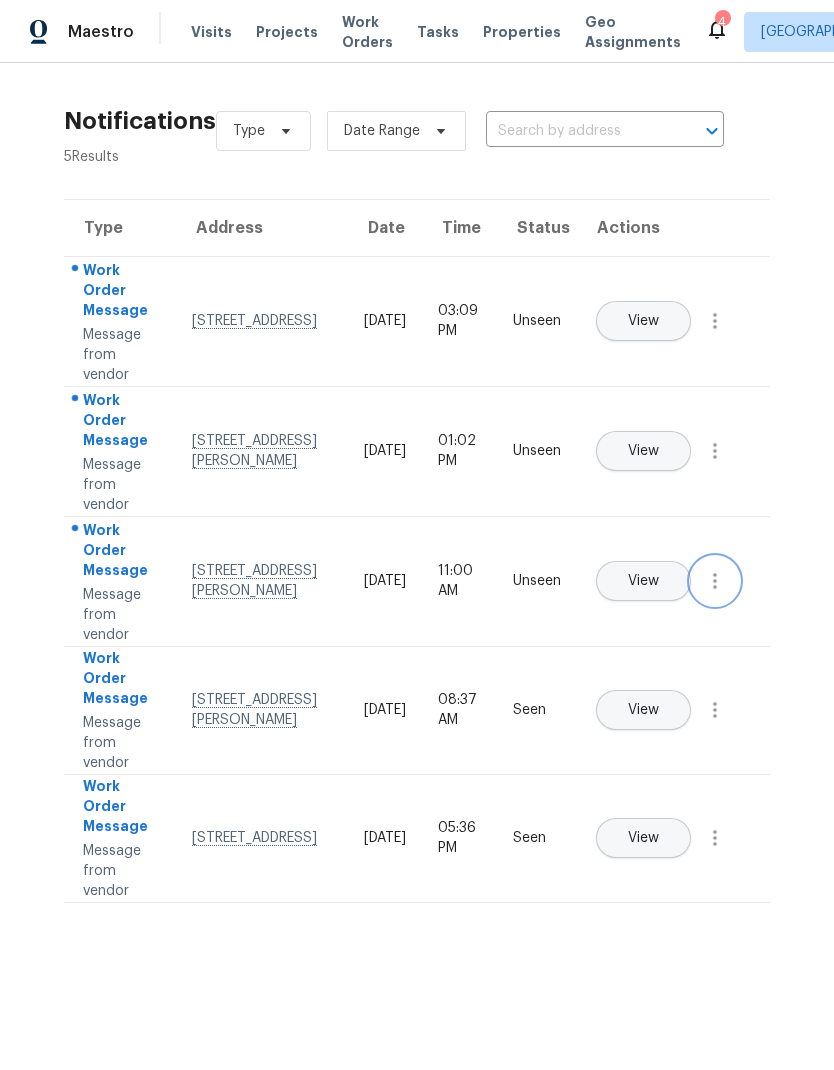 click at bounding box center (715, 581) 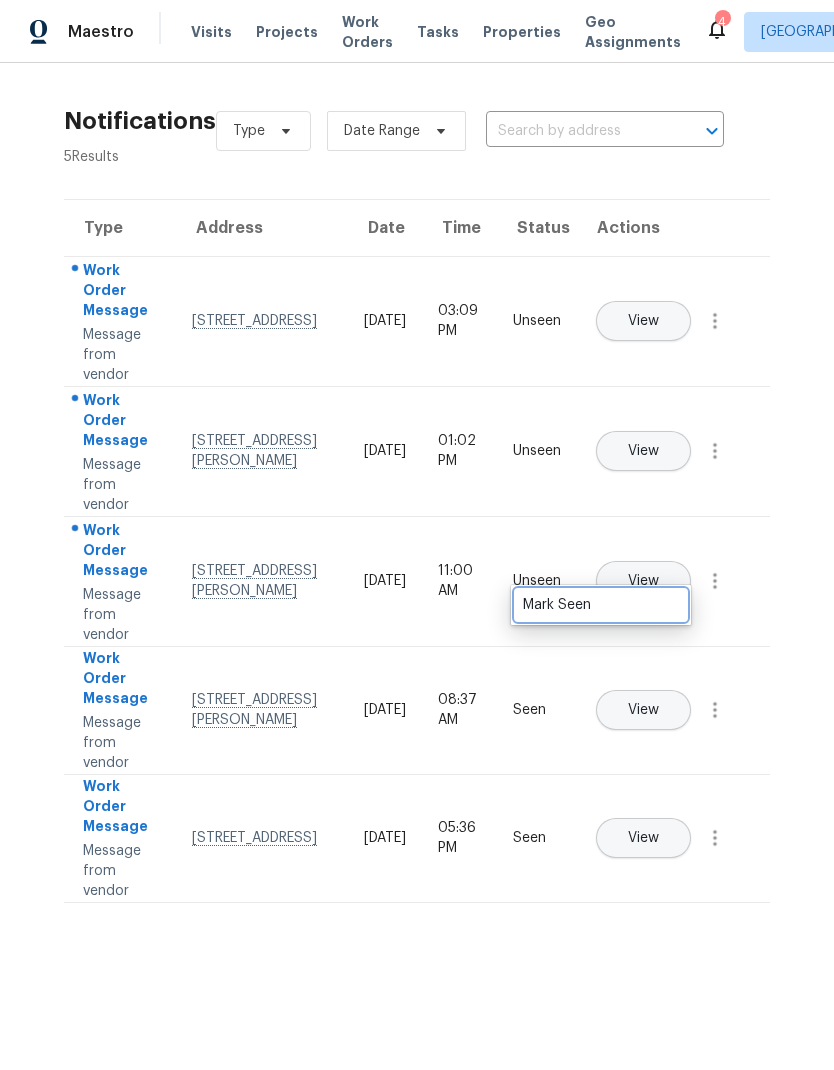 click on "Mark Seen" at bounding box center (601, 605) 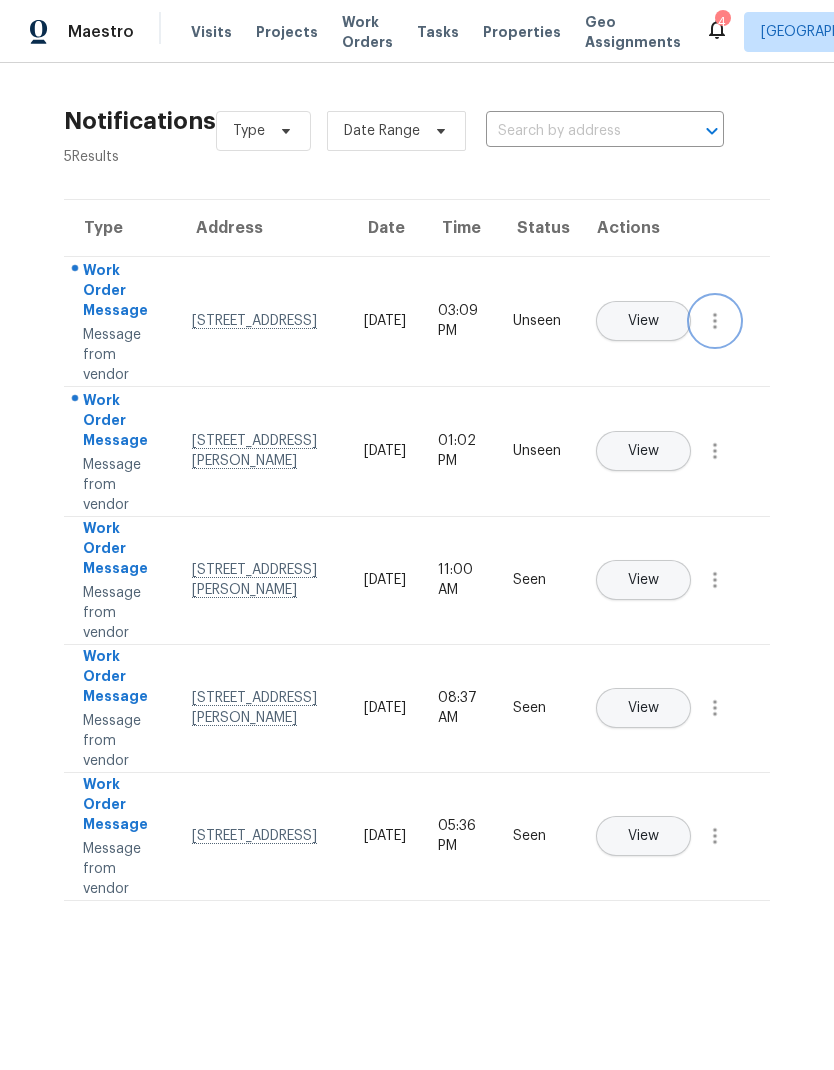 click 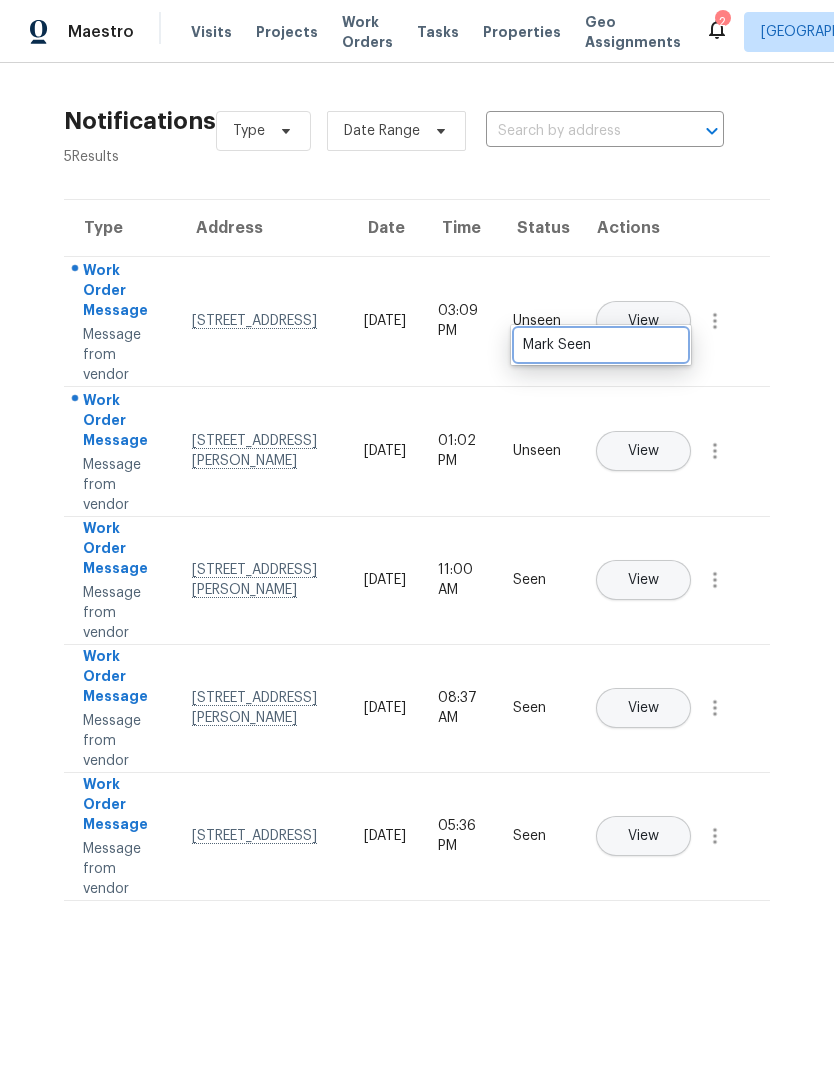 click on "Mark Seen" at bounding box center [601, 345] 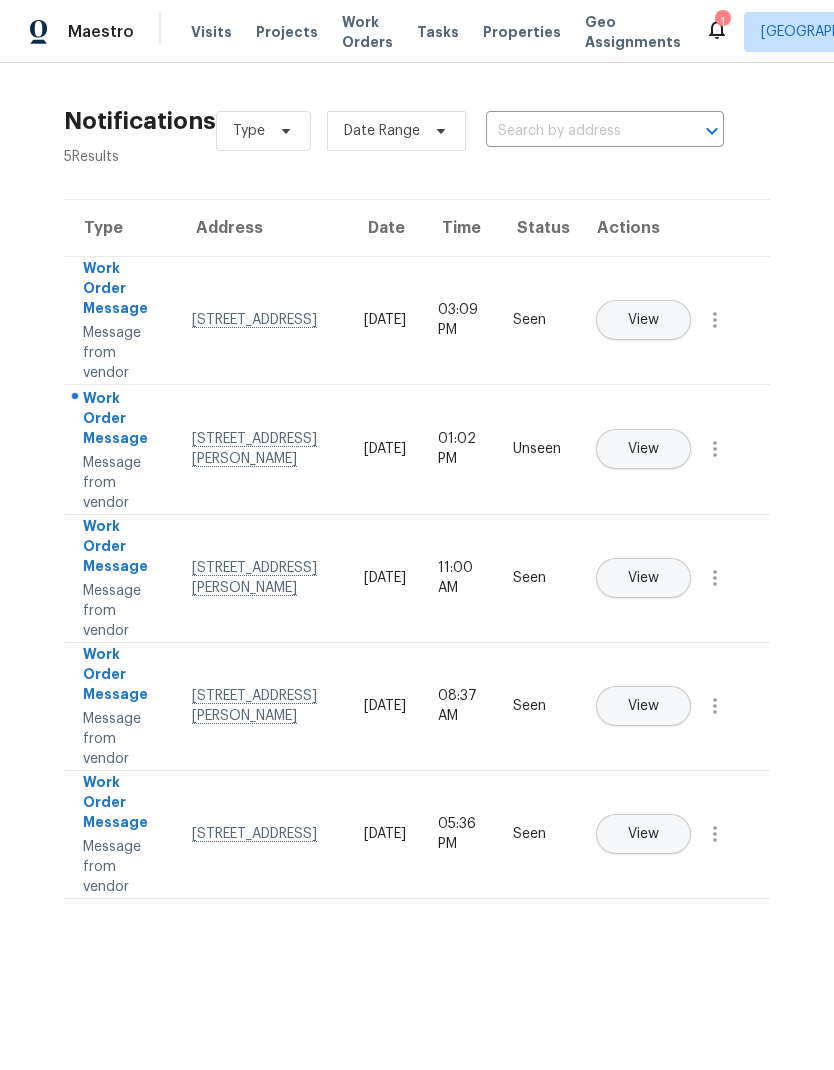 click on "View" at bounding box center [643, 449] 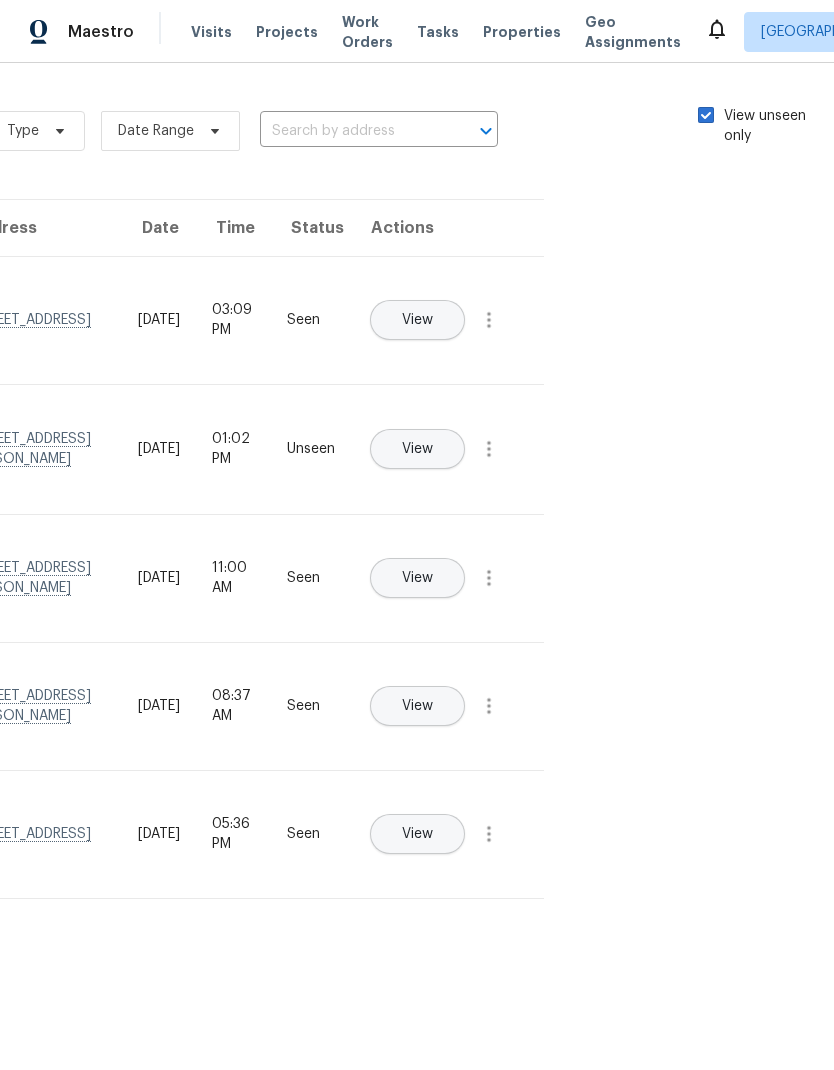 scroll, scrollTop: 0, scrollLeft: 225, axis: horizontal 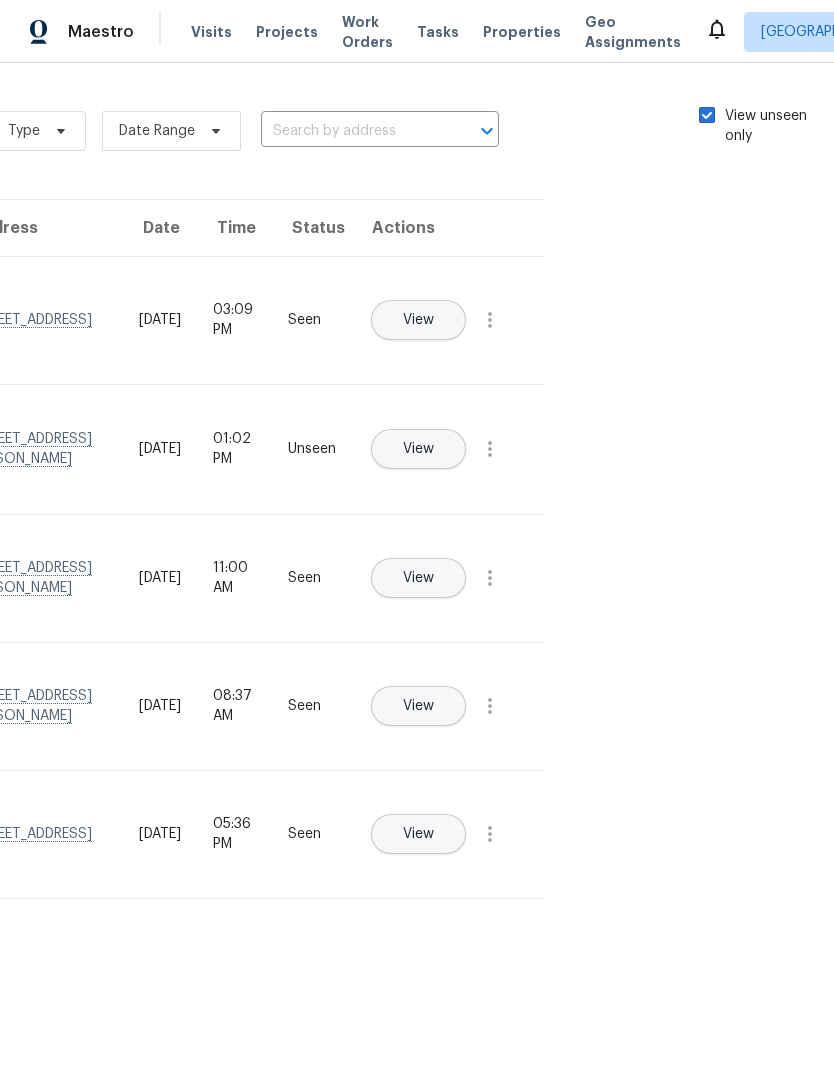 click at bounding box center (707, 115) 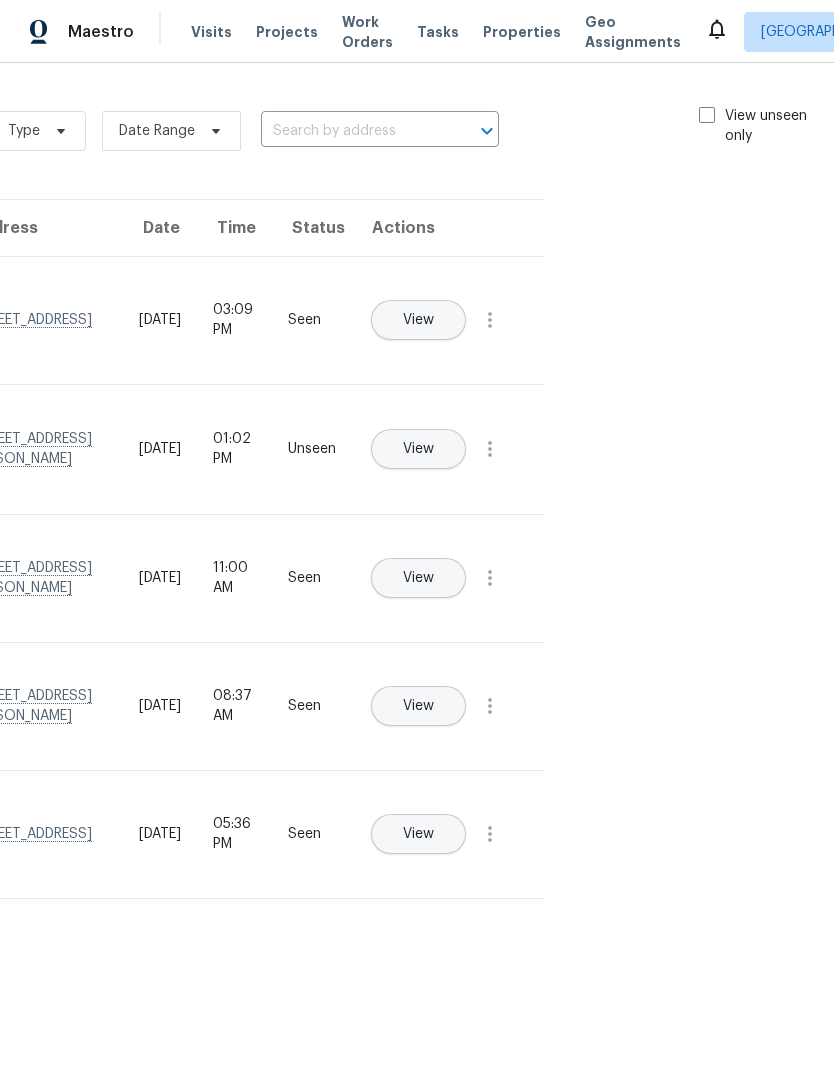 checkbox on "false" 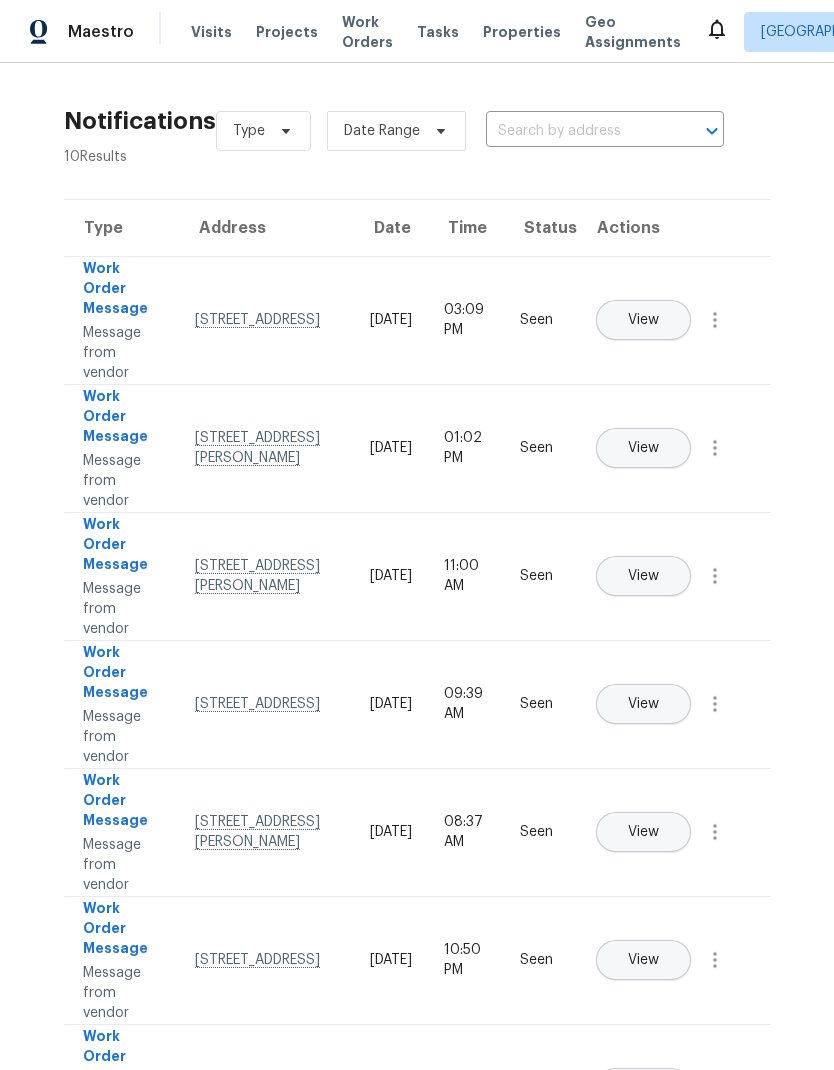scroll, scrollTop: 0, scrollLeft: 0, axis: both 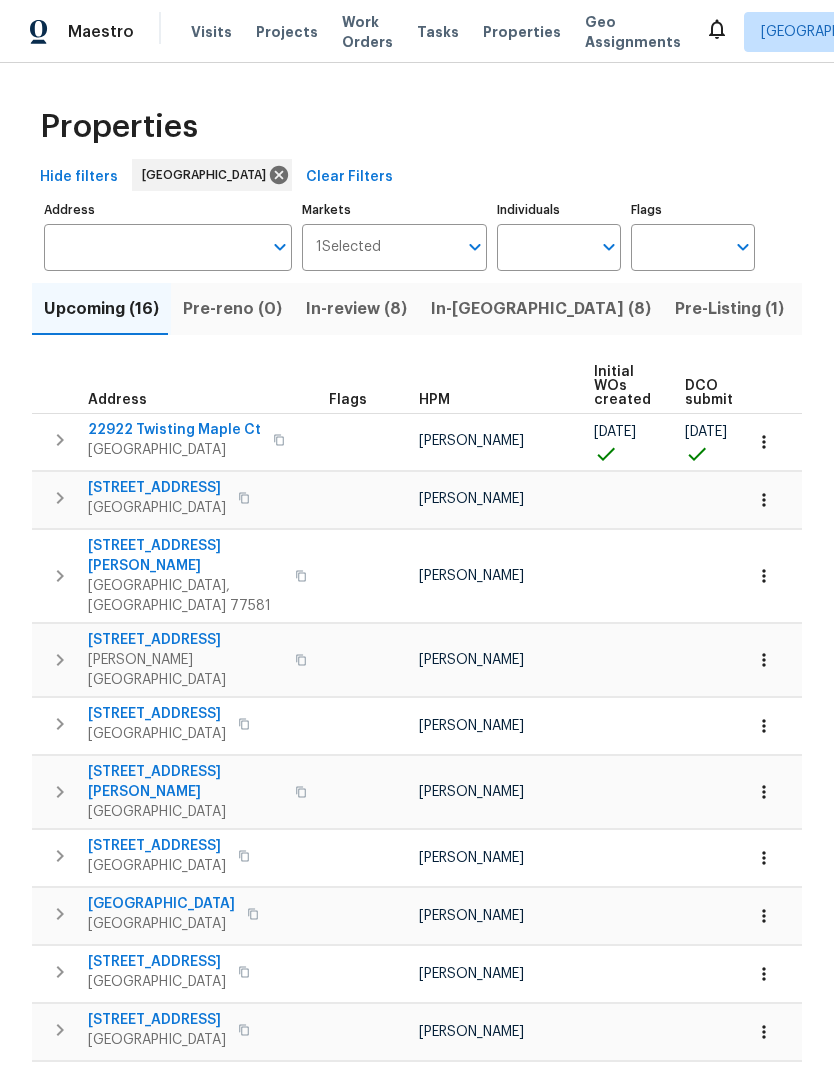 click on "Individuals" at bounding box center [544, 247] 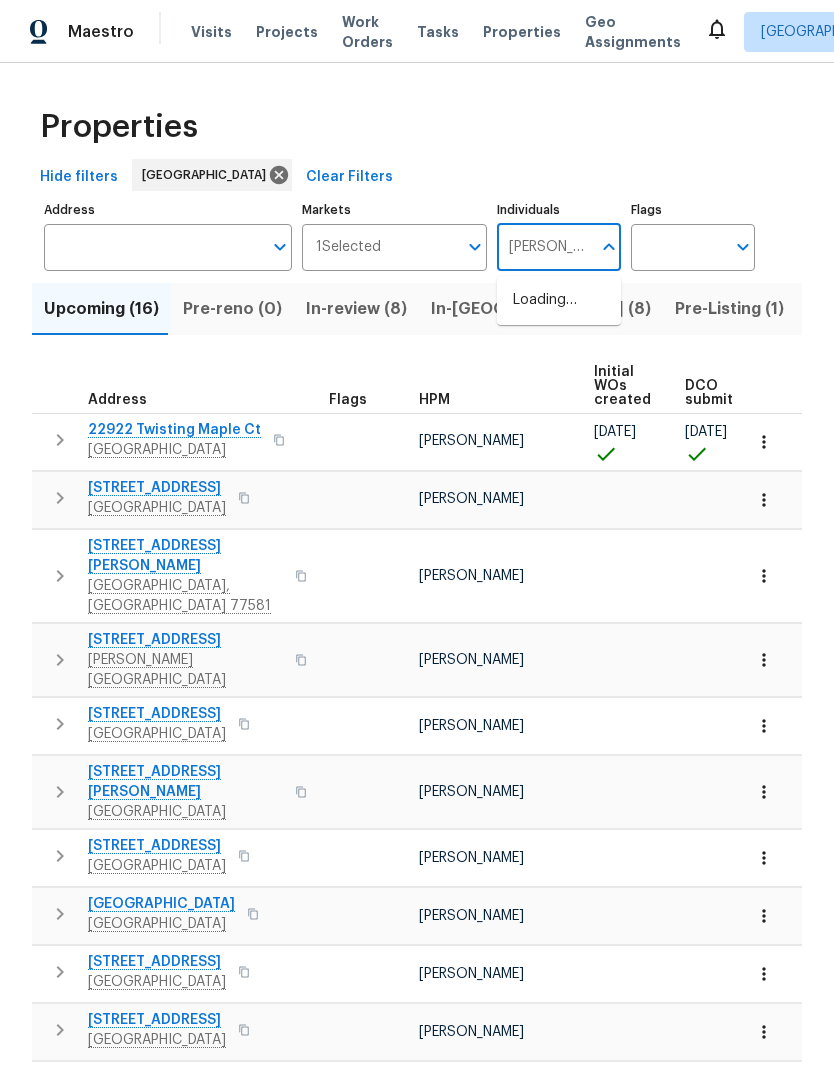 type on "Stephen lacy" 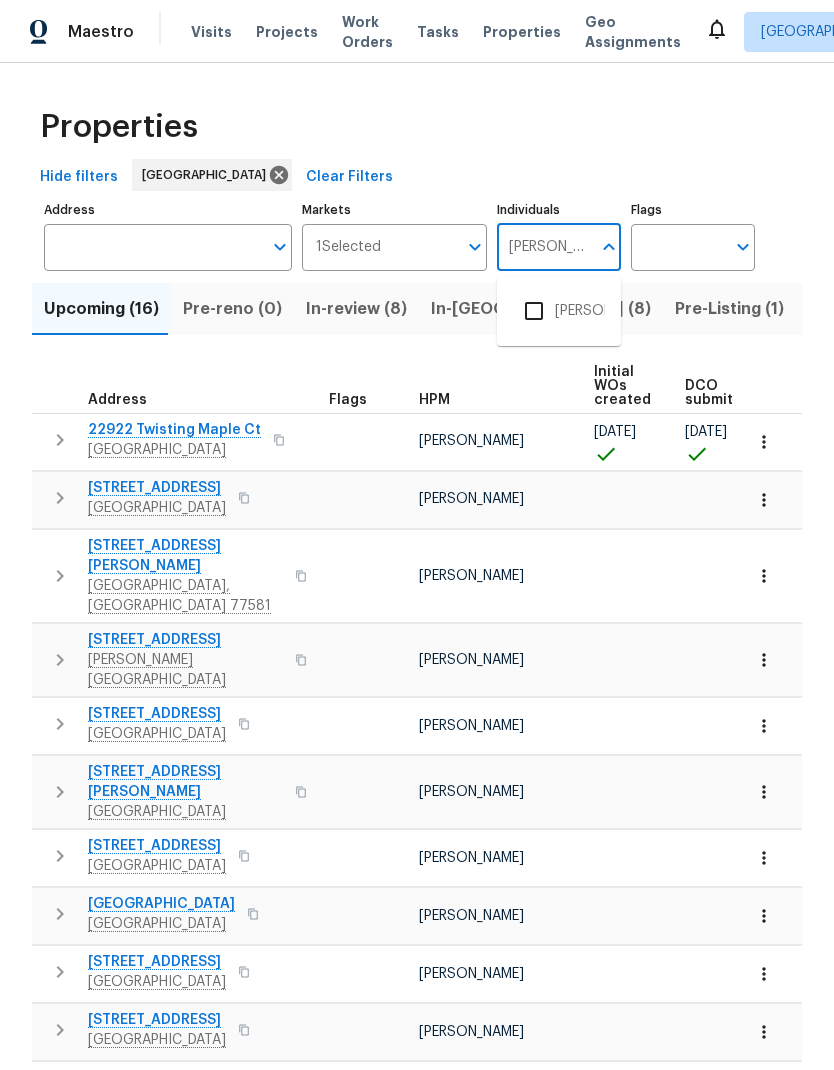 click at bounding box center [534, 311] 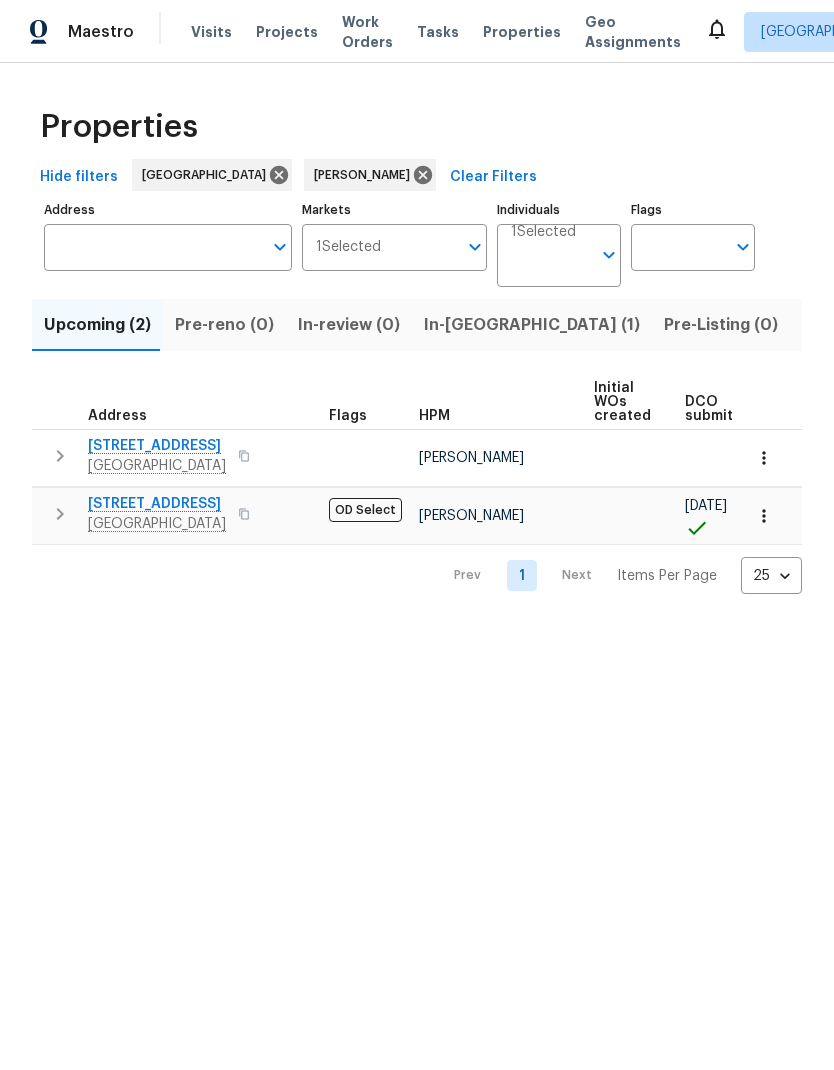 click on "Maestro Visits Projects Work Orders Tasks Properties Geo Assignments Houston Stephen Lacy Properties Hide filters Houston Stephen Lacy Clear Filters Address Address Markets 1  Selected Markets Individuals 1  Selected Individuals Flags Flags Upcoming (2) Pre-reno (0) In-review (0) In-reno (1) Pre-Listing (0) Listed (12) Resale (2) Done (199) Unknown (0) Address Flags HPM Initial WOs created DCO submitted DCO complete D0W complete Scheduled COE Scheduled LCO Ready Date 21735 Sierra Long Dr Richmond, TX 77407 Stephen Lacy 08/12/25 08/13/25 4727 Wilbury Heights Dr Pasadena, TX 77505 OD Select Stephen Lacy 06/09/25 08/29/25 09/02/25 Prev 1 Next Items Per Page 25 25 ​" at bounding box center (417, 313) 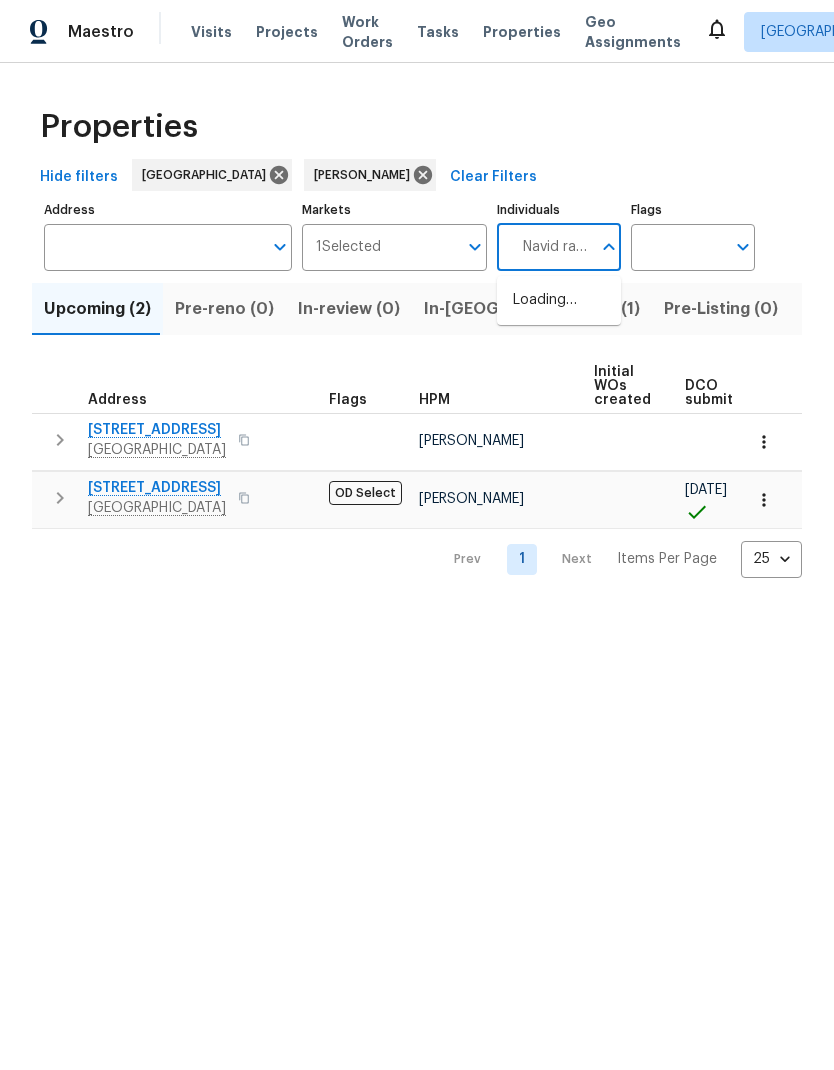 type on "Navid ranjbar" 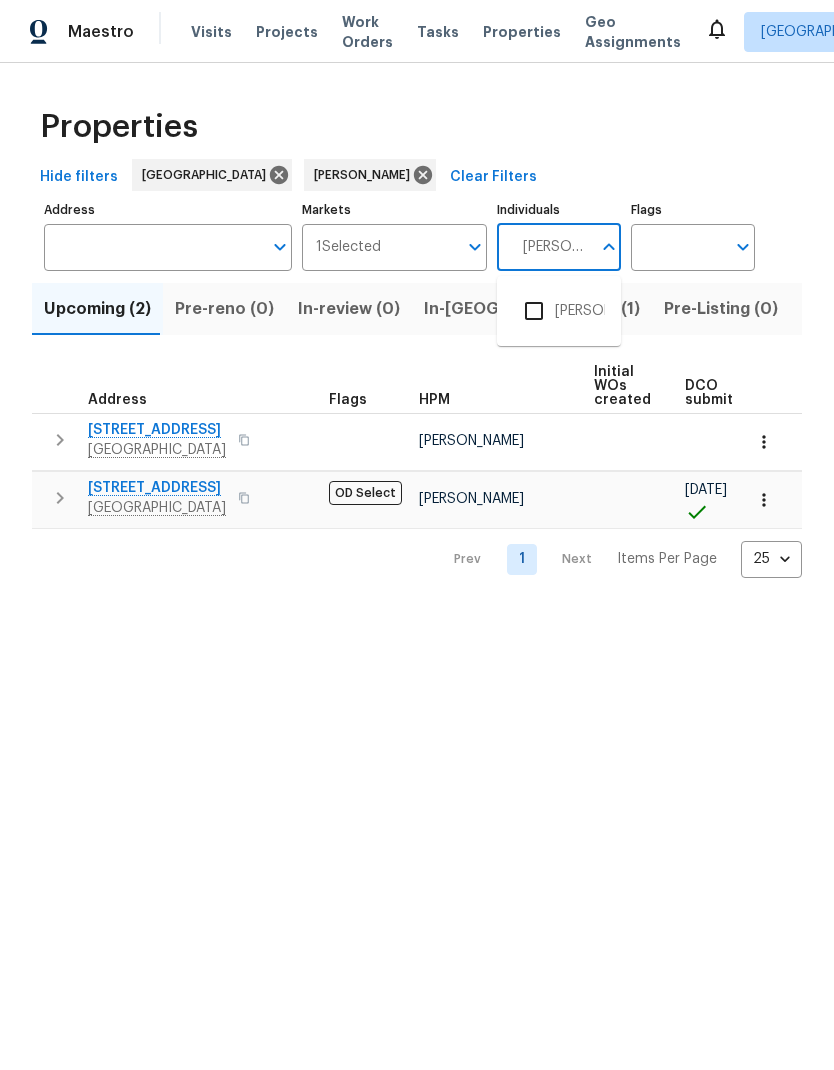 click at bounding box center [534, 311] 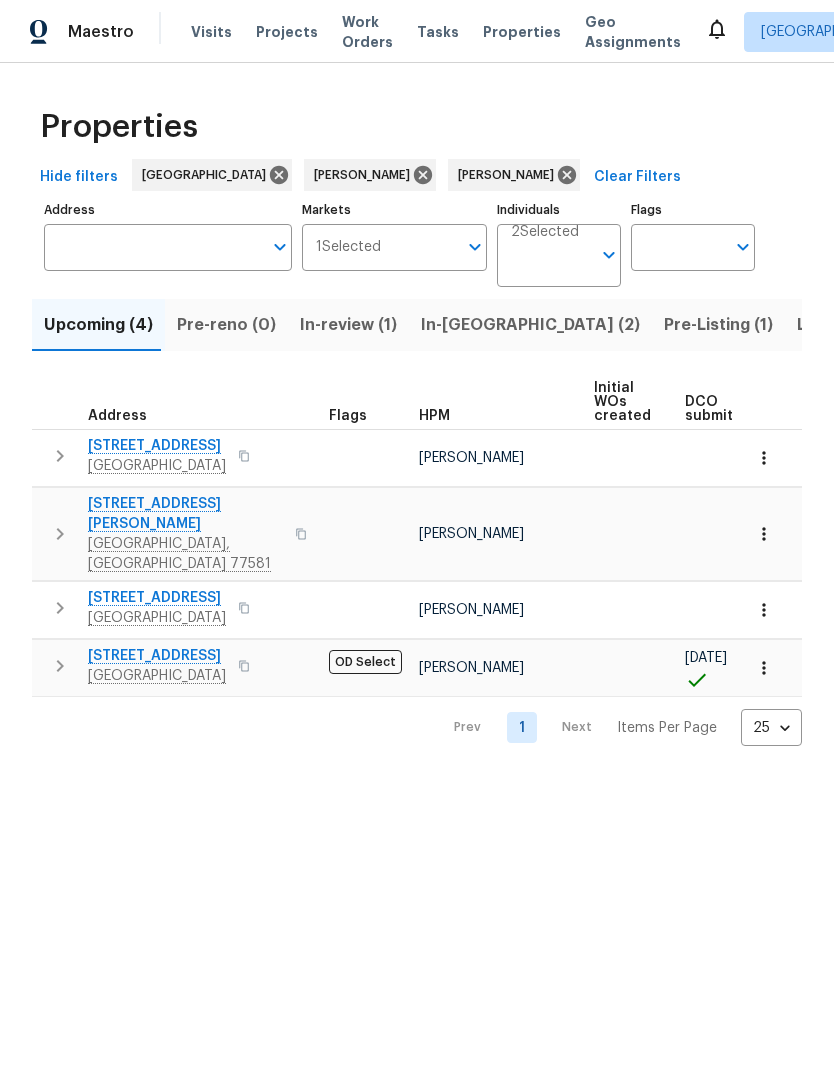 scroll, scrollTop: 0, scrollLeft: 0, axis: both 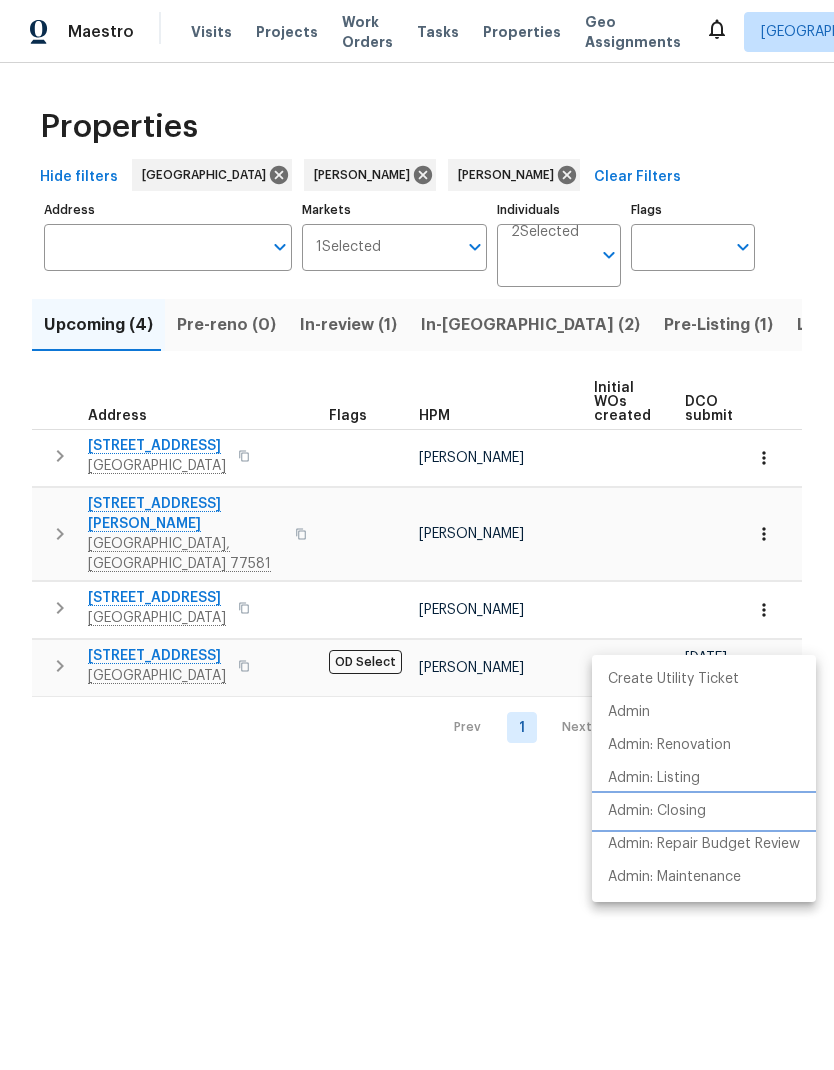 click on "Admin: Closing" at bounding box center [704, 811] 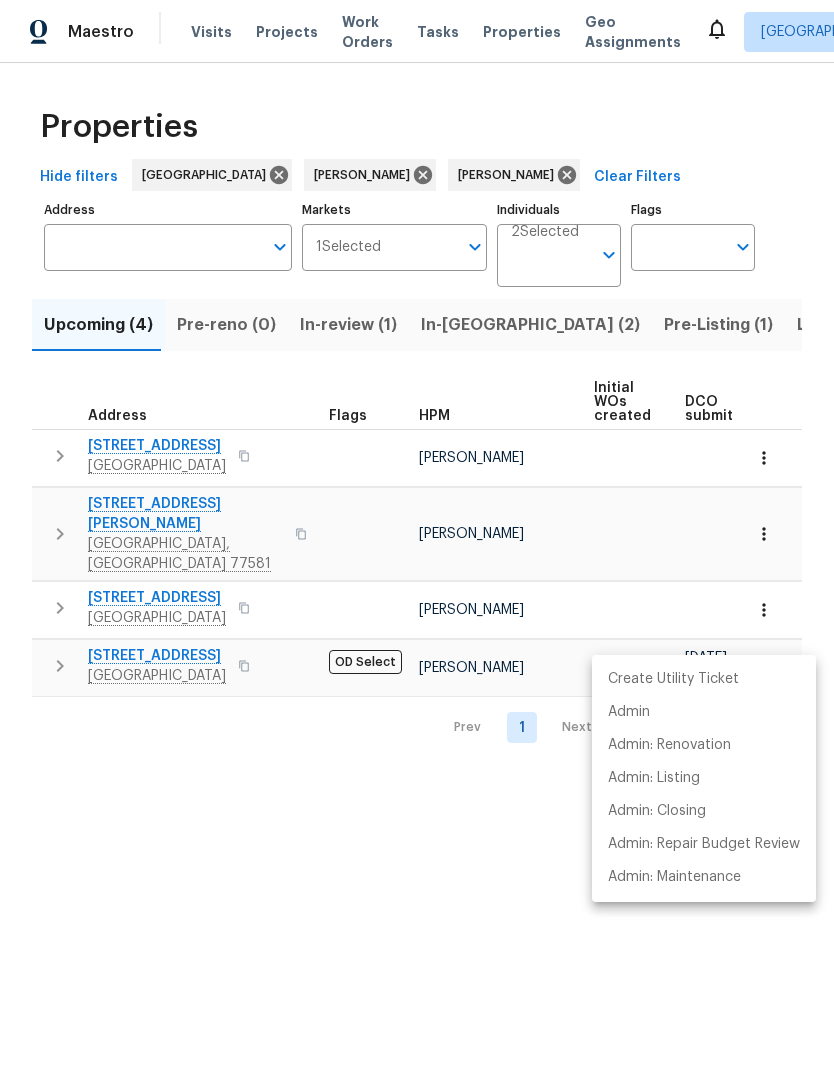 click at bounding box center [417, 535] 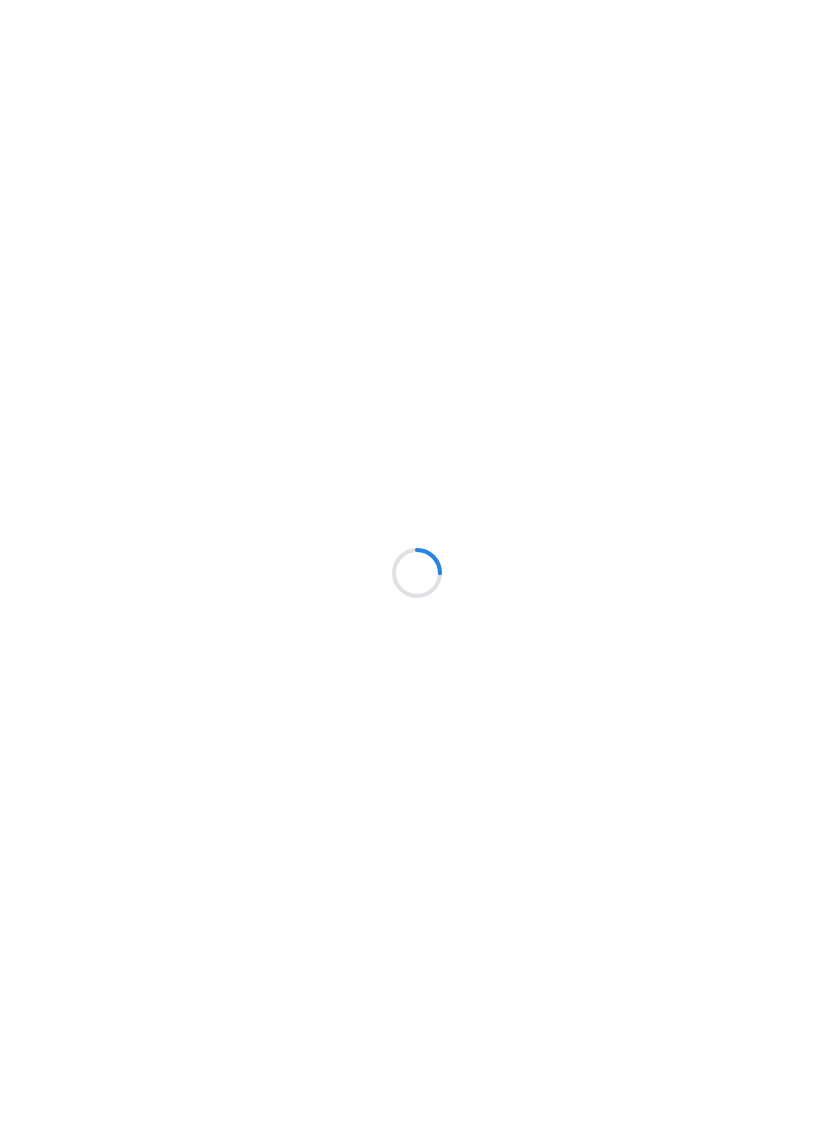 scroll, scrollTop: 0, scrollLeft: 0, axis: both 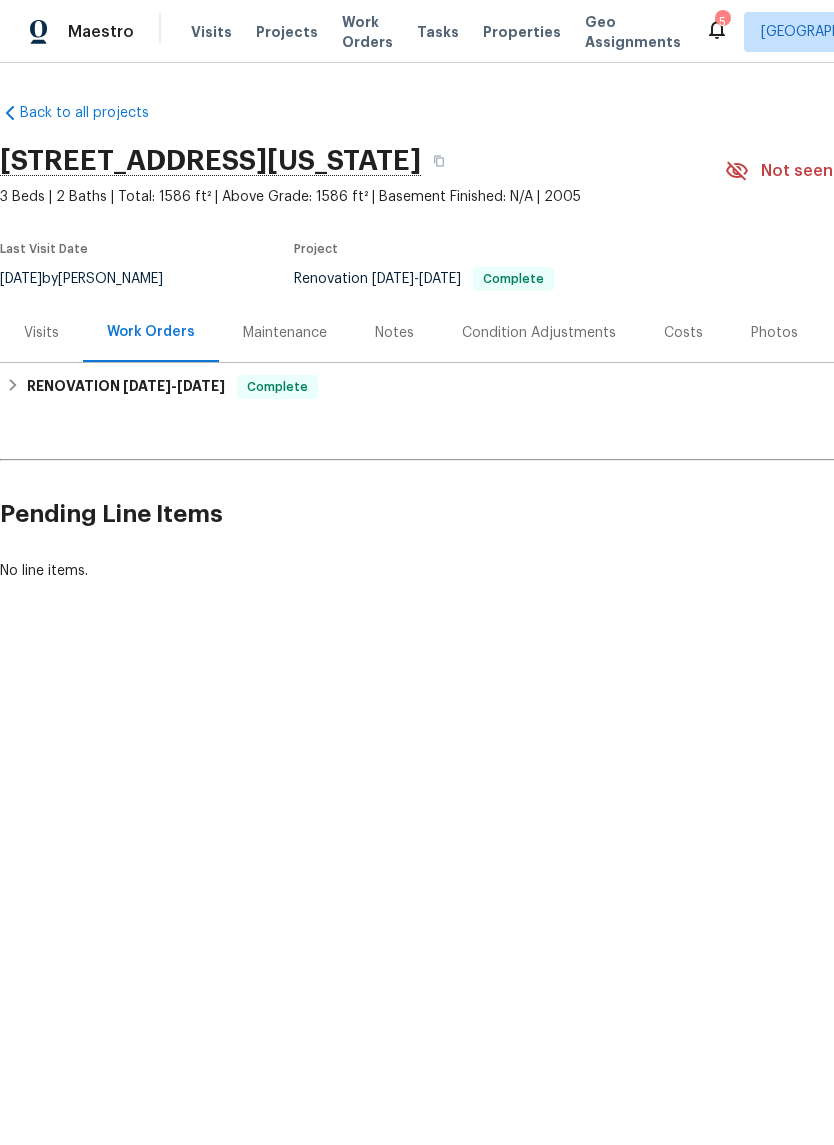 click on "Notes" at bounding box center [394, 333] 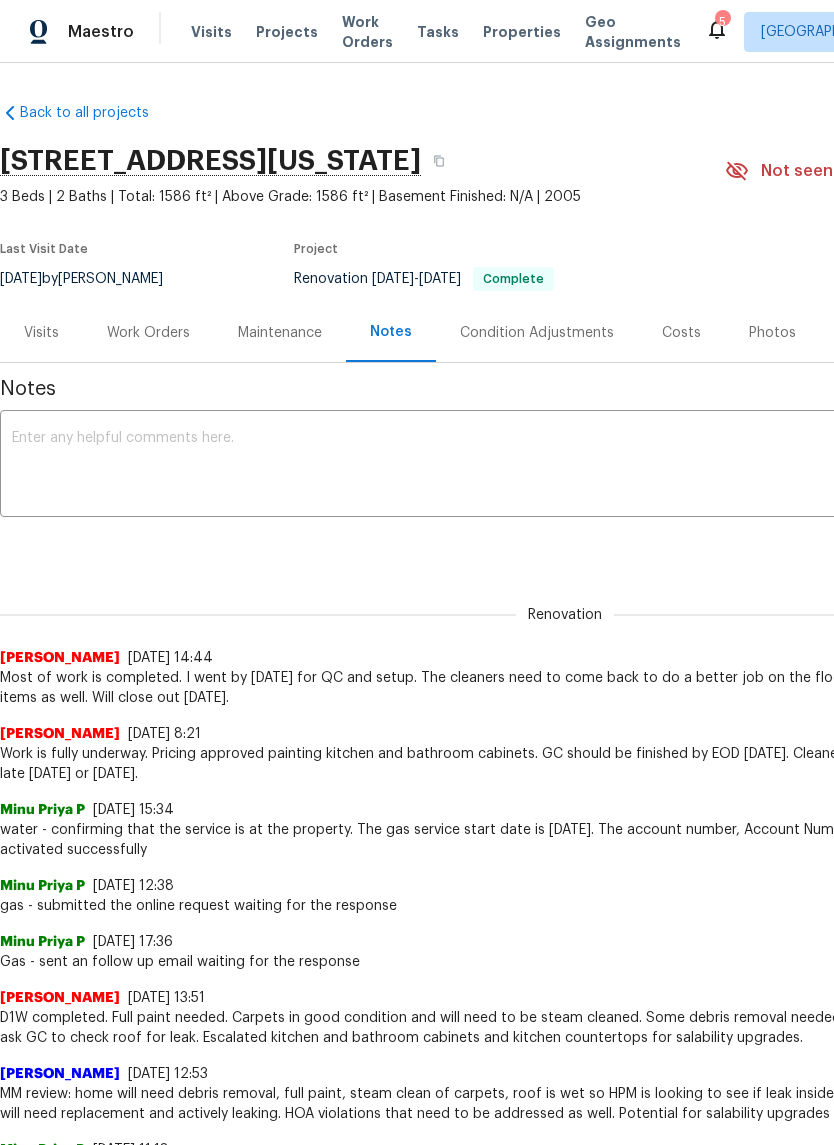 click at bounding box center [565, 466] 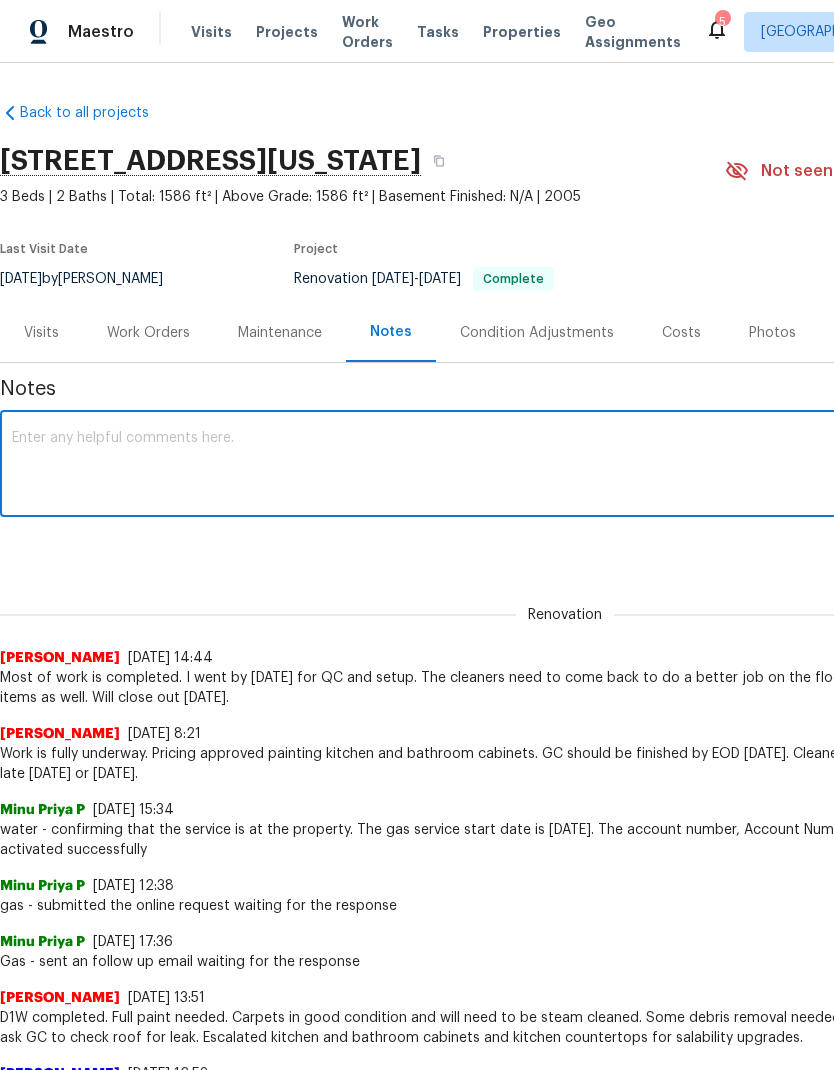 click at bounding box center (565, 466) 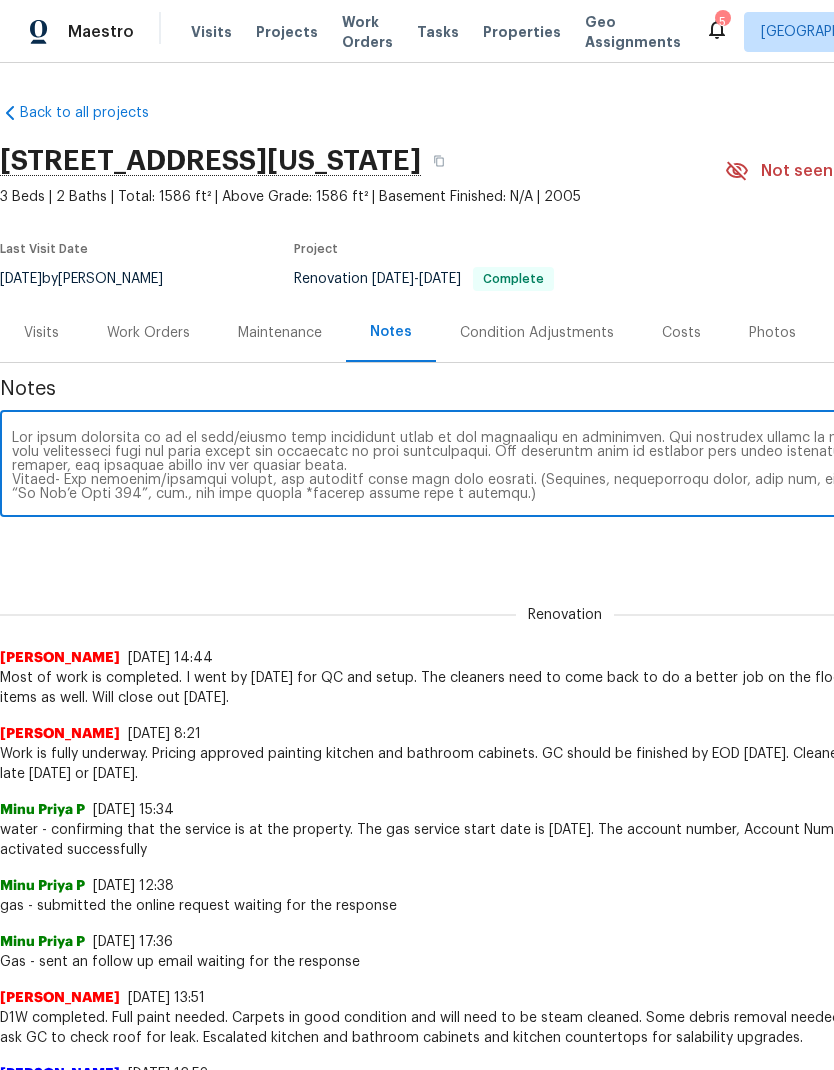 scroll, scrollTop: 182, scrollLeft: 0, axis: vertical 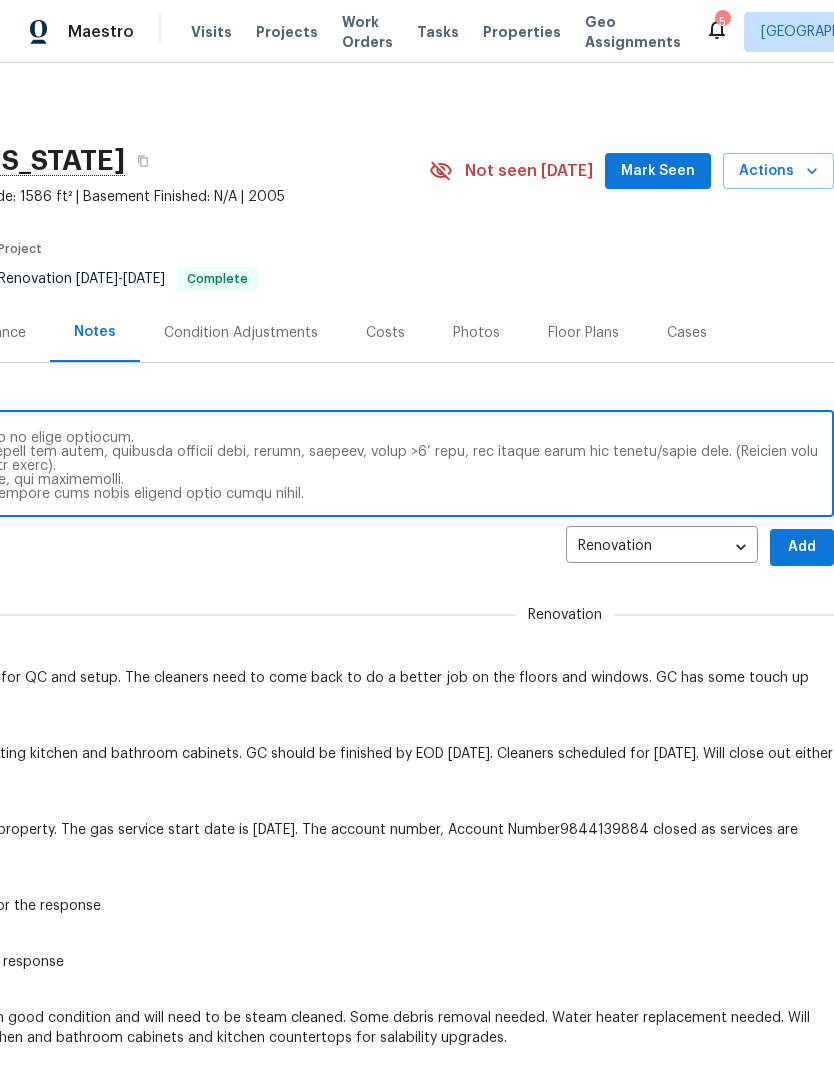 type on "The below checklist is to be copy/pasted into renovation notes at the completion of renovation. The checklist should be your last note upon project completion, and will acknowledge that the items listed are completed to your satisfaction. The checklist will be verified when homes escalate in the #mkt-prelist-audit Slack channel, and reviewed during the new listing audit.
Debris- All interior/exterior debris, and personal items have been removed. (Doormats, personalized items, yard art, planters, stickers *Ex- No Soliciting, “We Don’t Call 911”, etc., and yard debris *nothing larger than a quarter.)
Windows- Always remove 1”, and vertical blinds. Blinds that are left should be in perfect condition, or removed (Do not store/stack broken blinds in the garage; trash them). Window screens are removed based on condition (remove them all or leave them all), and glass is clean.
Attics- All attics are clear with no personal items, and/or debris.
Outlets/Switches- Coverplates are installed at all outlets/switches wi..." 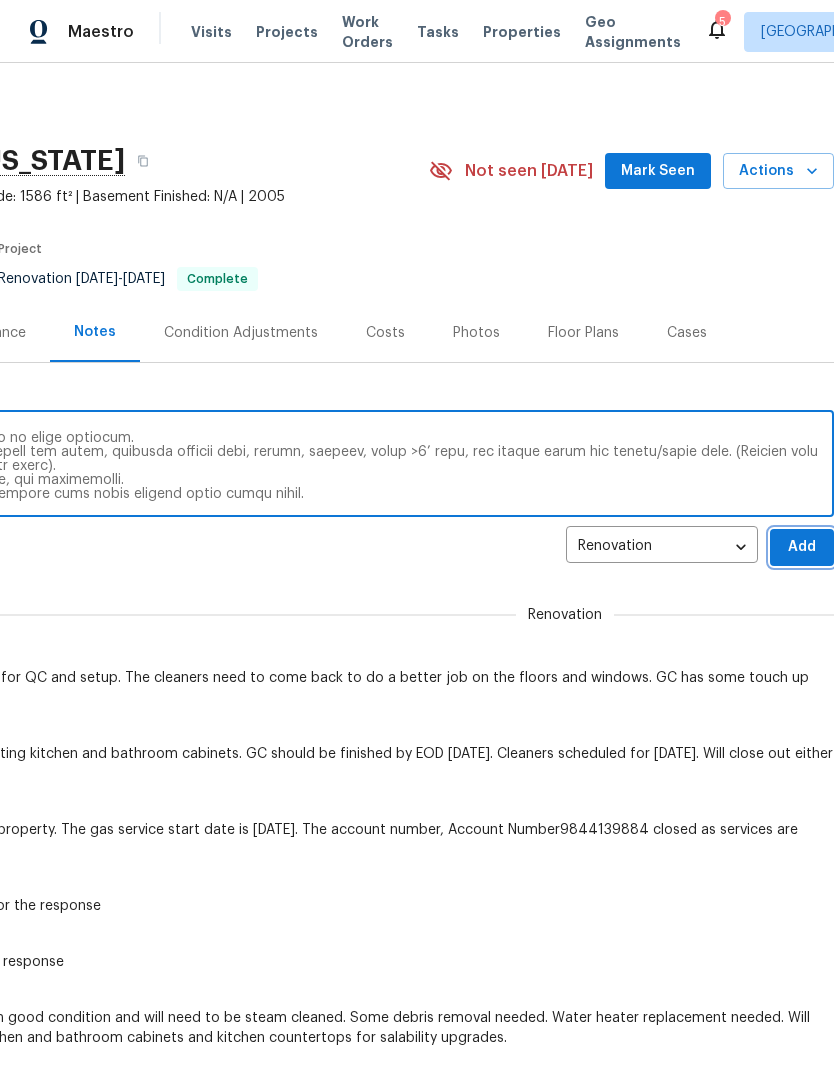 click on "Add" at bounding box center [802, 547] 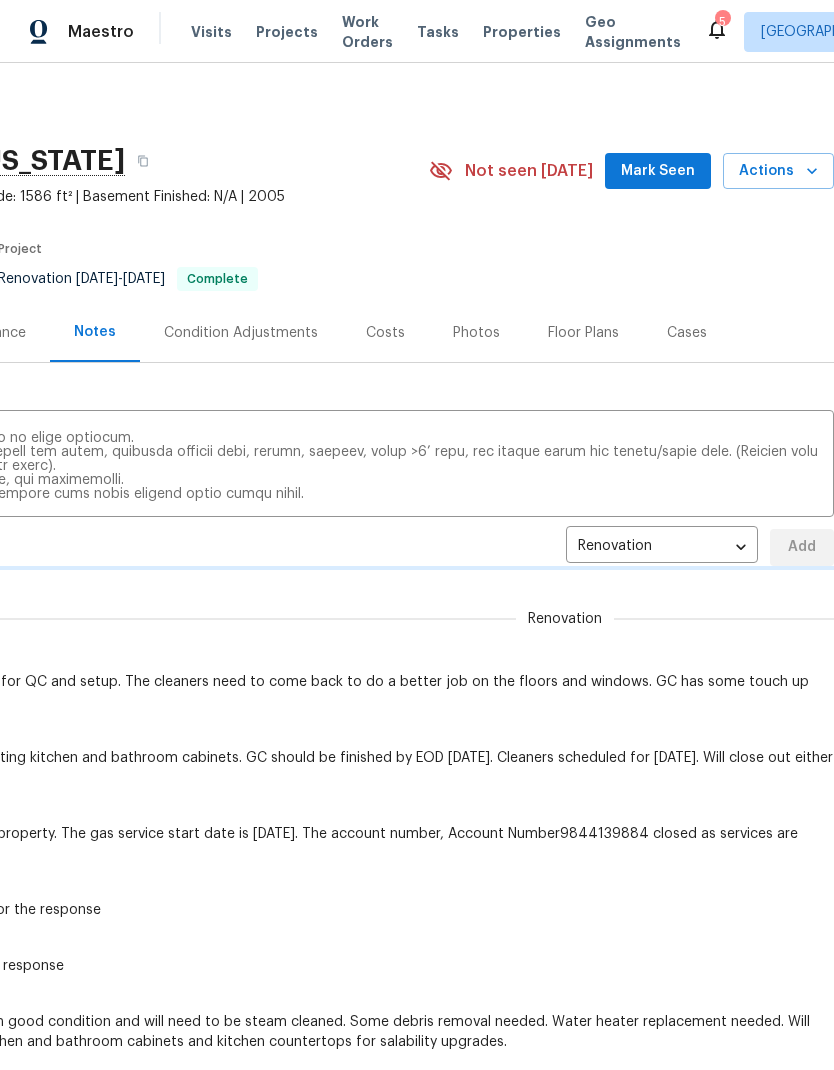 type 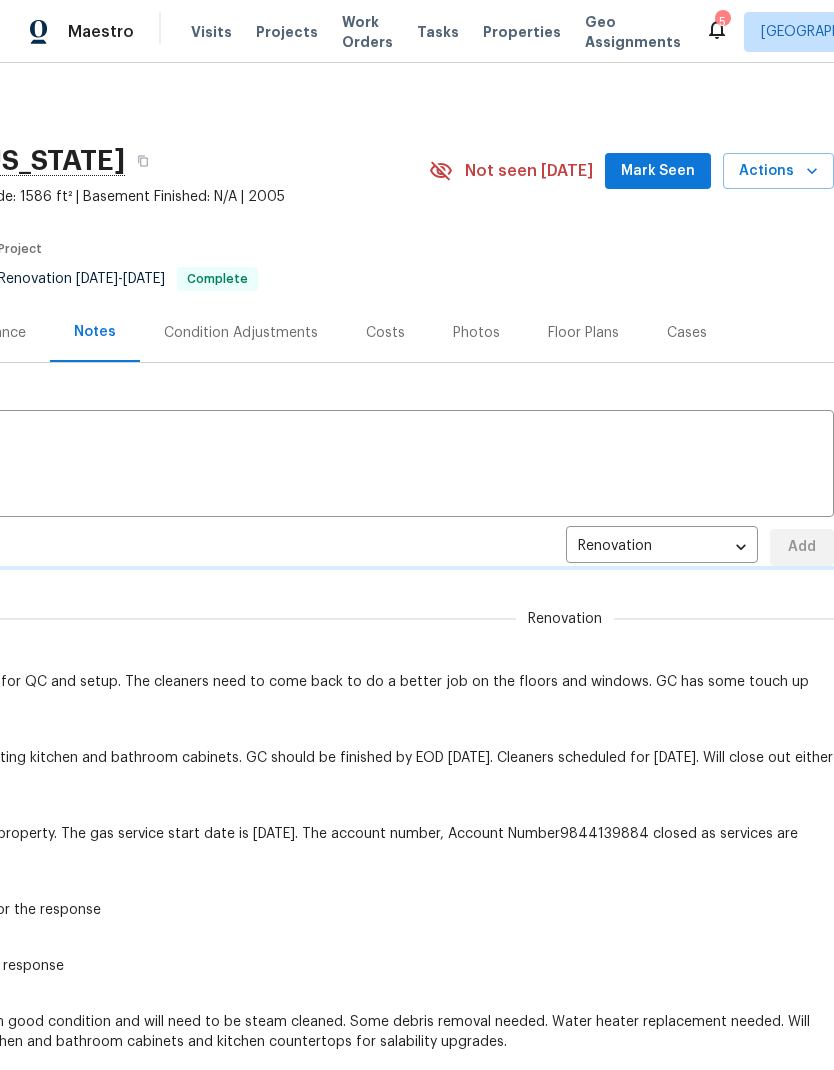 scroll, scrollTop: 0, scrollLeft: 0, axis: both 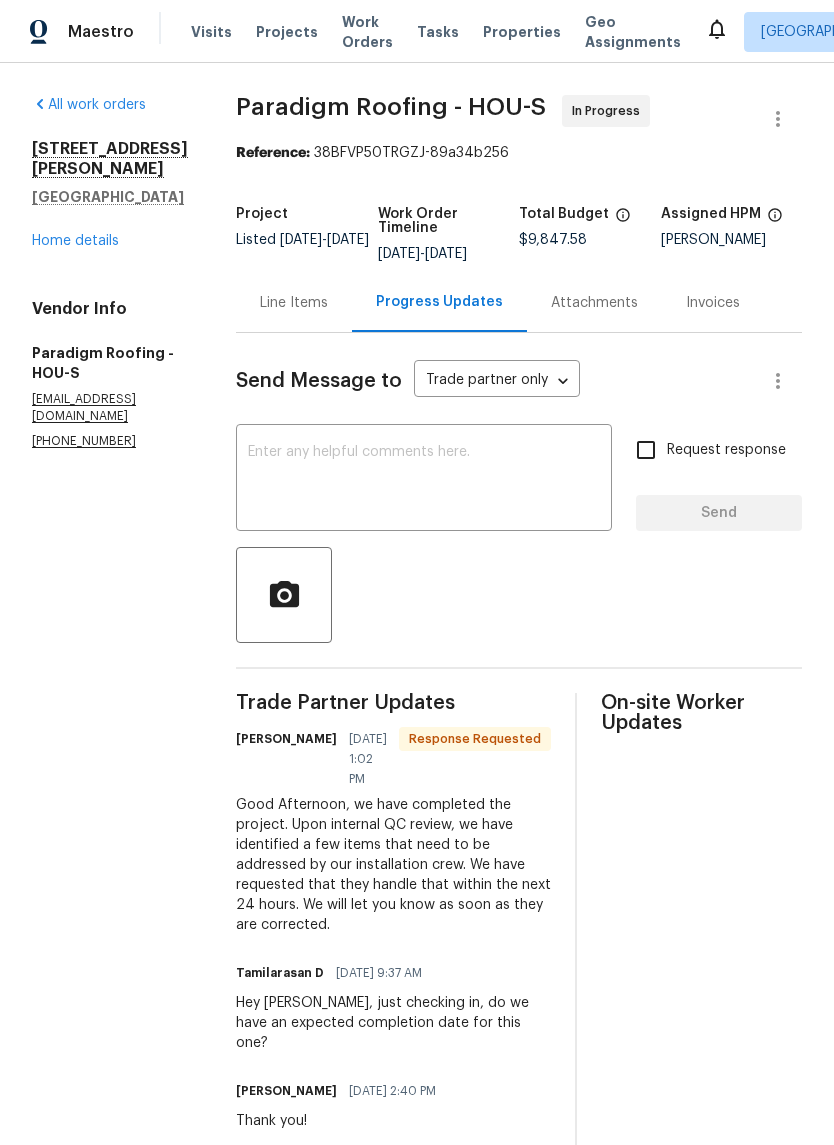 click on "Home details" at bounding box center (75, 241) 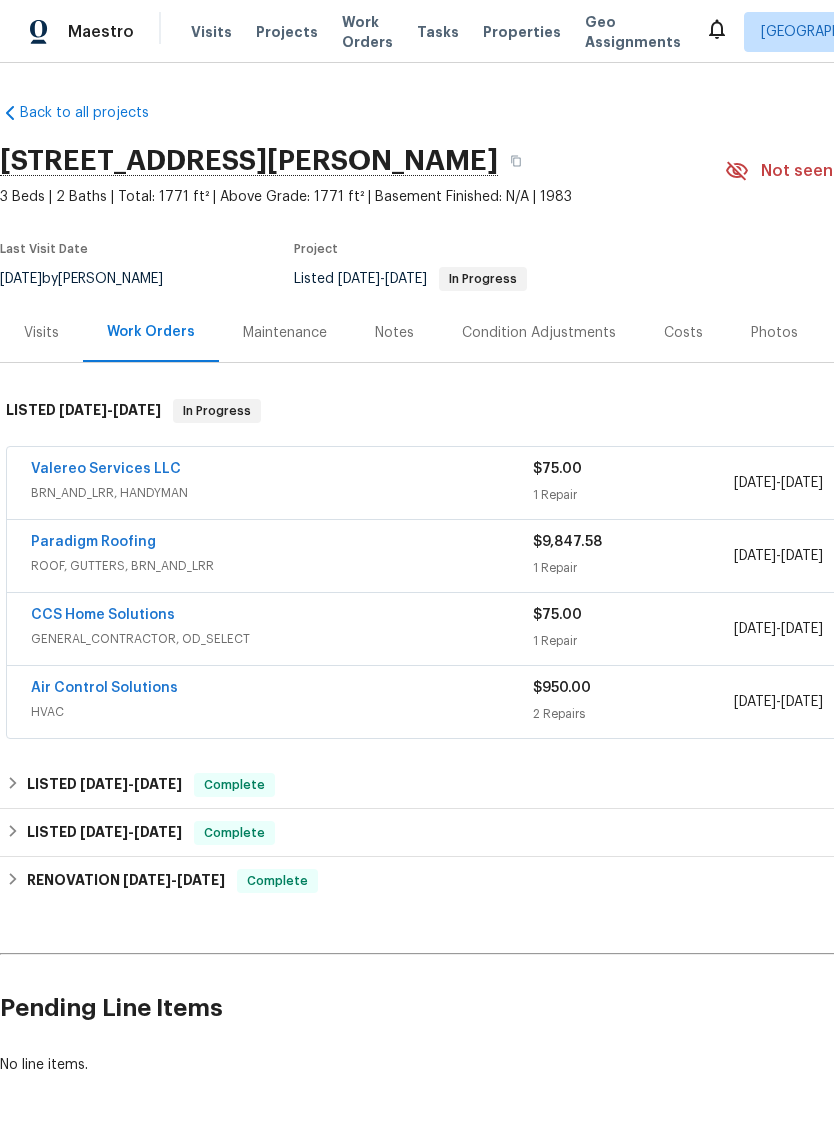 click on "Paradigm Roofing" at bounding box center (93, 542) 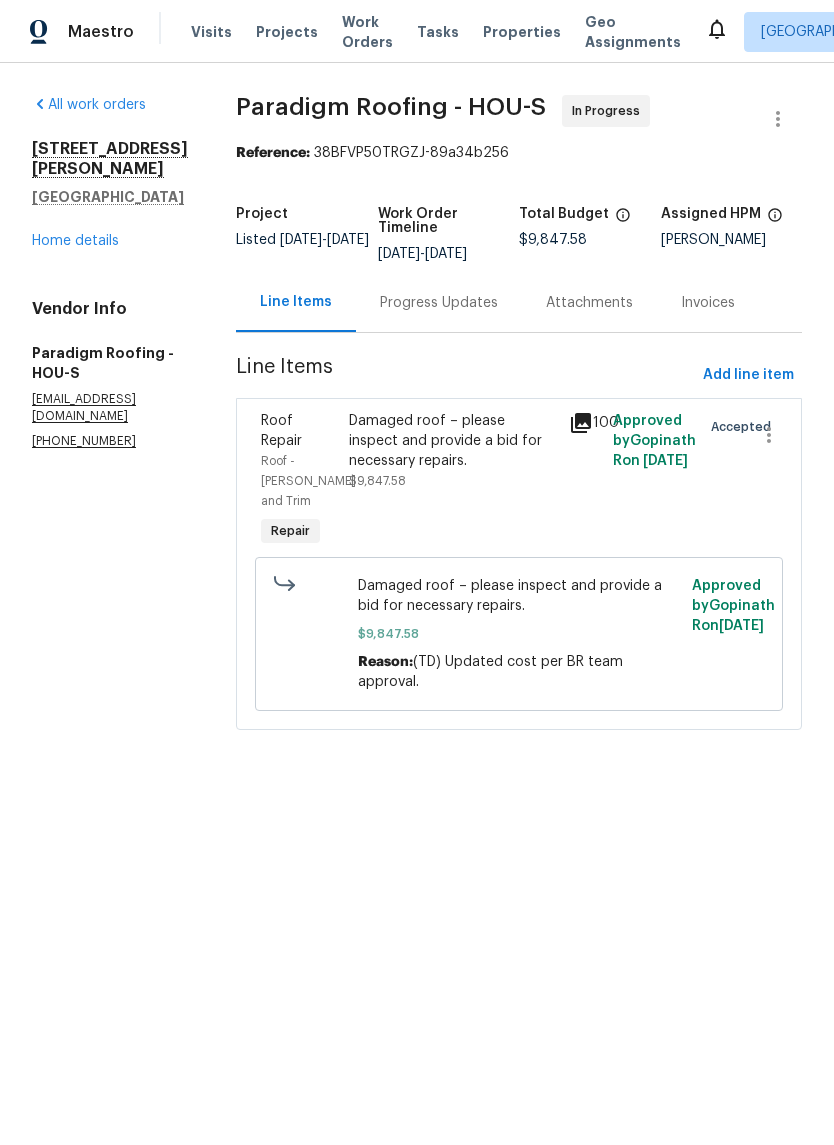 click 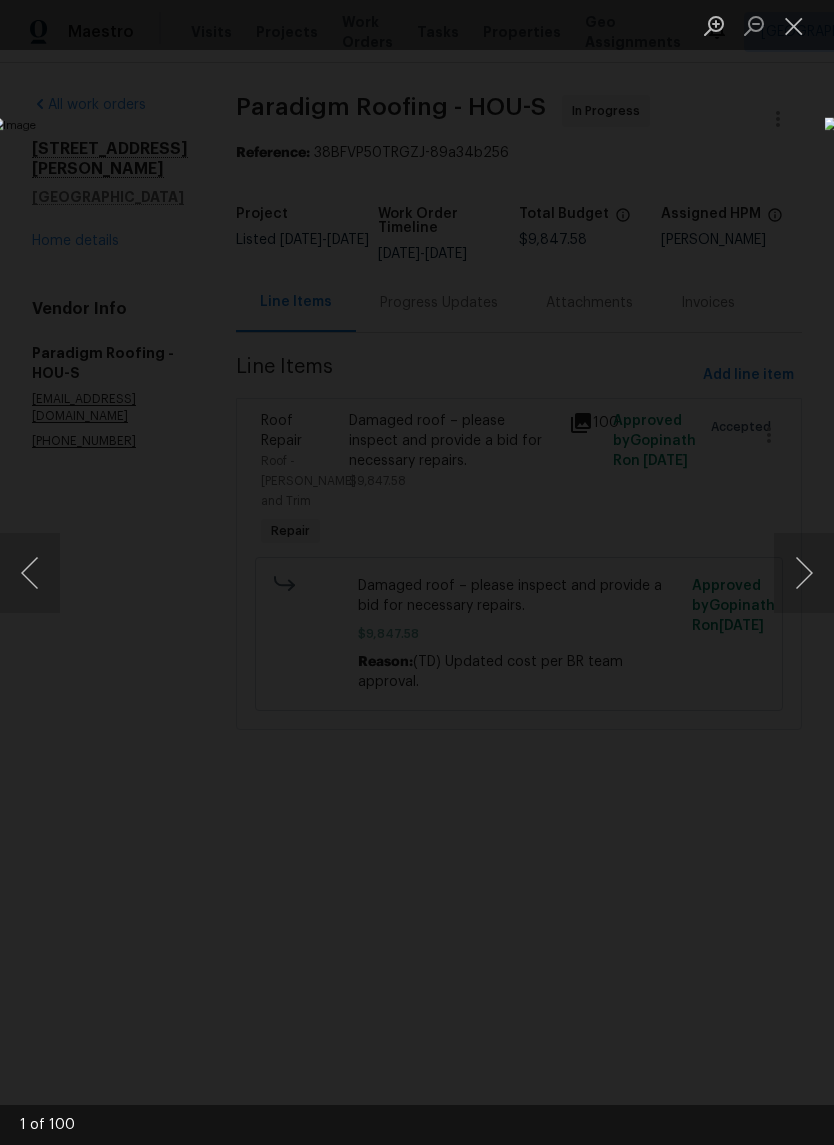 click at bounding box center (804, 573) 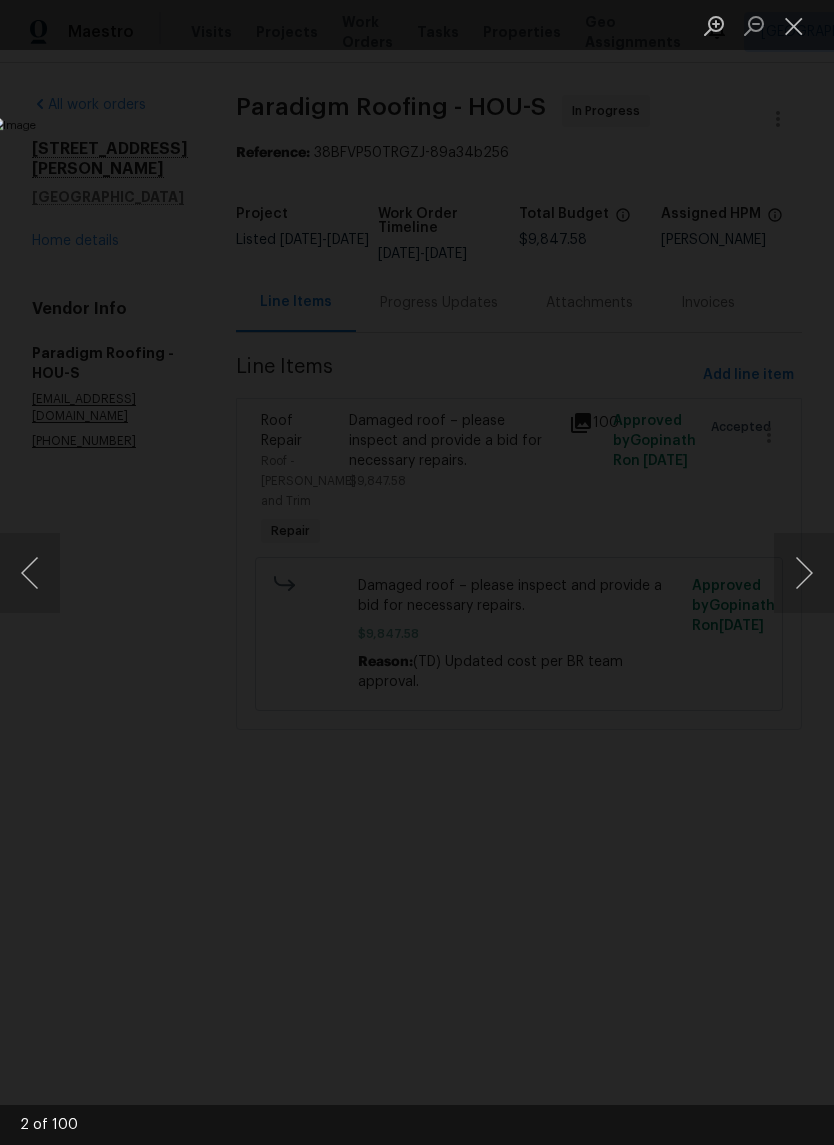 click at bounding box center (804, 573) 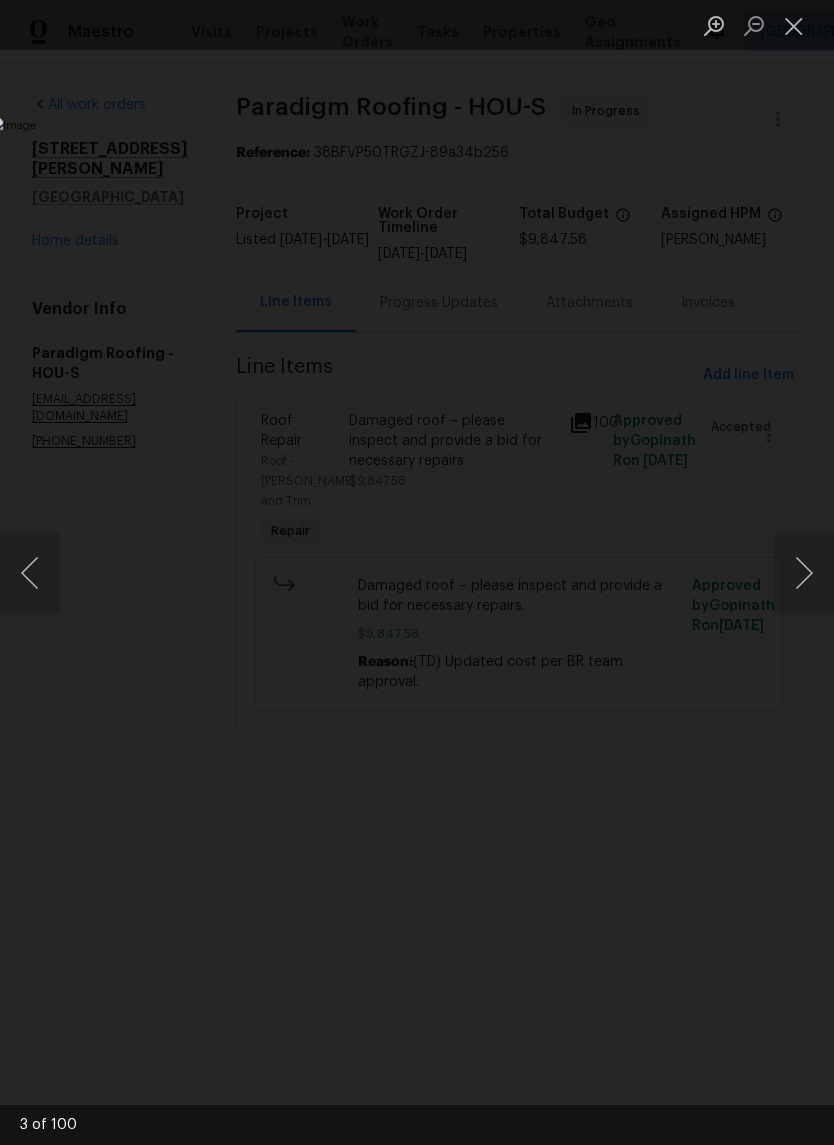 click at bounding box center [804, 573] 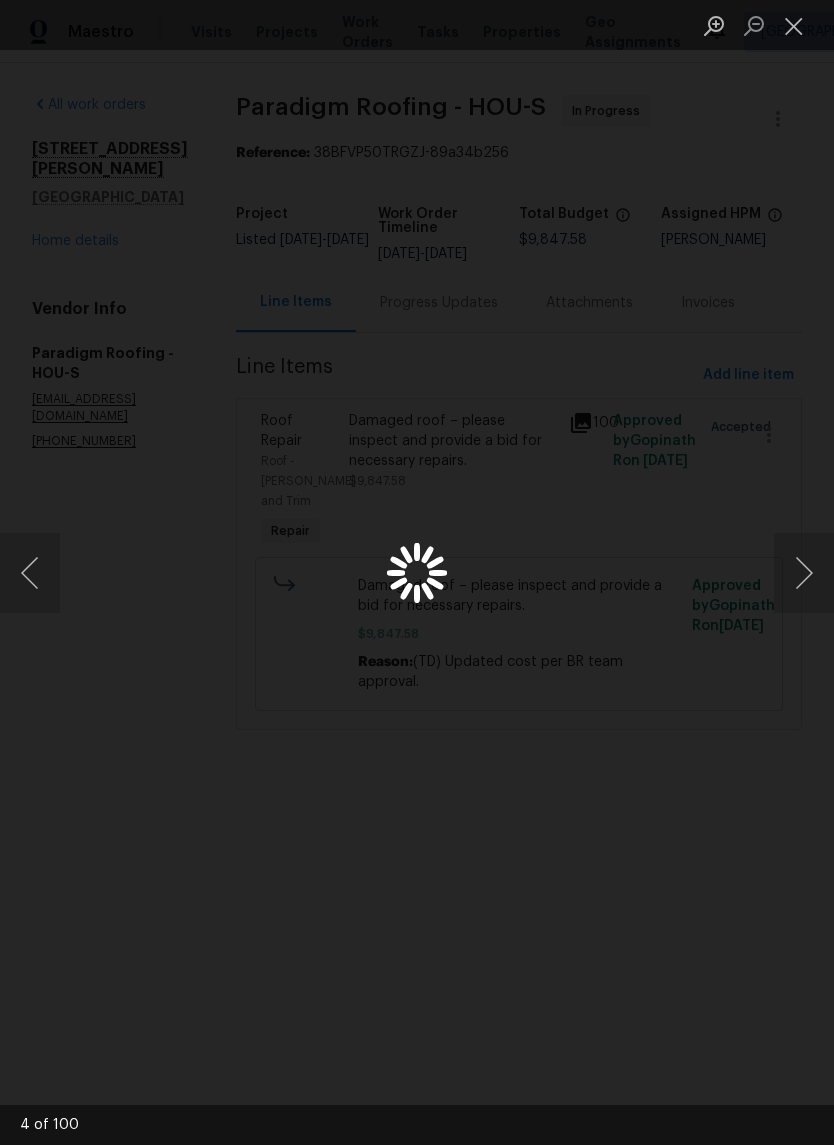 click at bounding box center (804, 573) 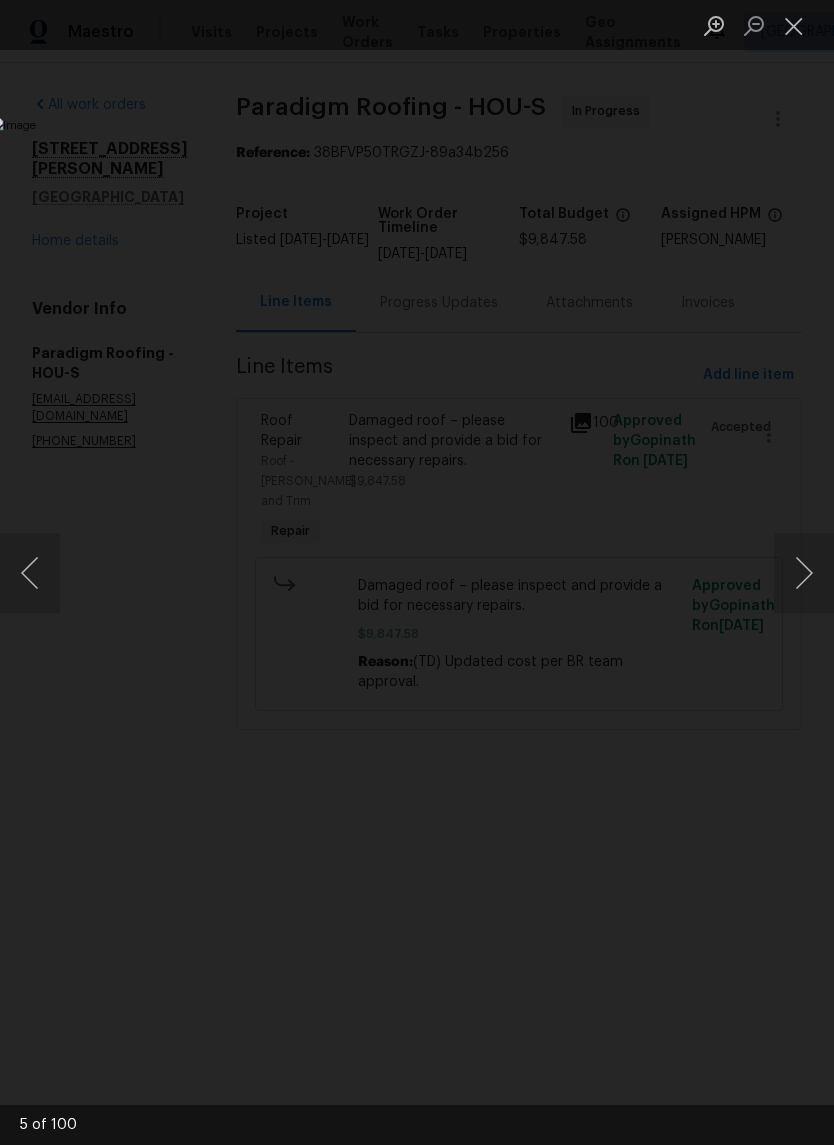 click at bounding box center (804, 573) 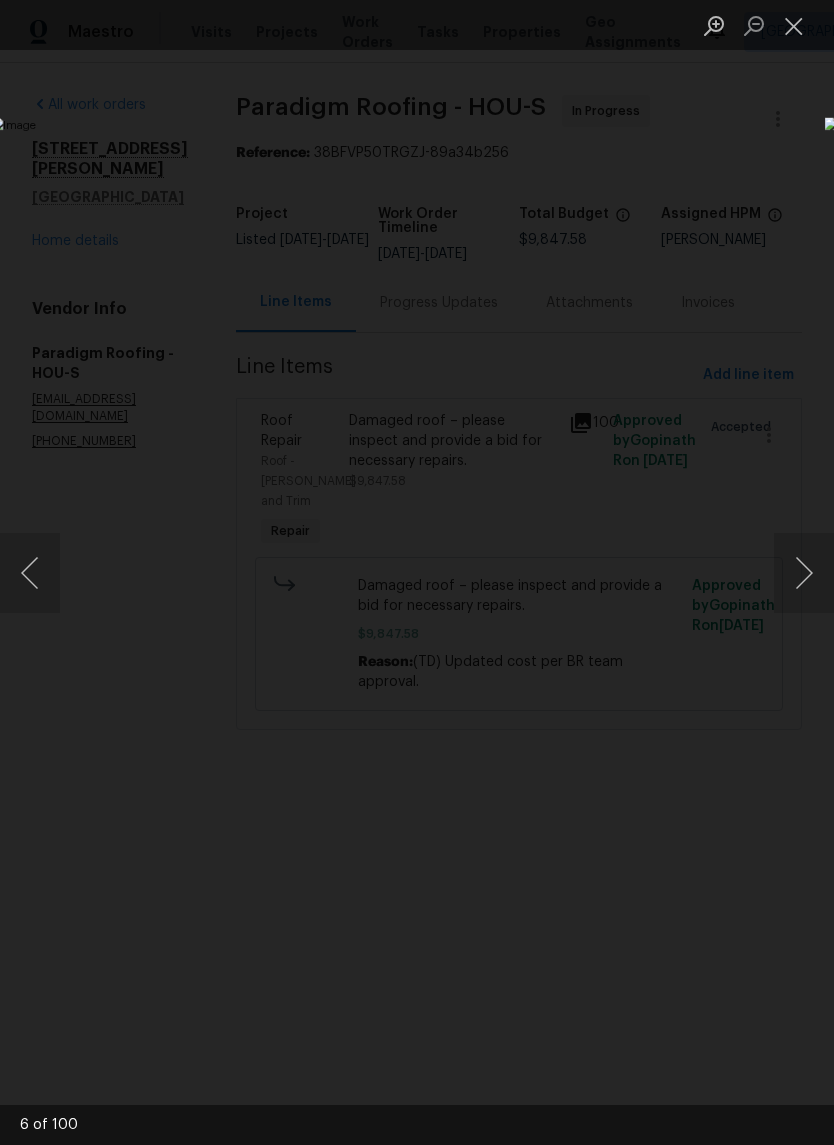 click at bounding box center [794, 25] 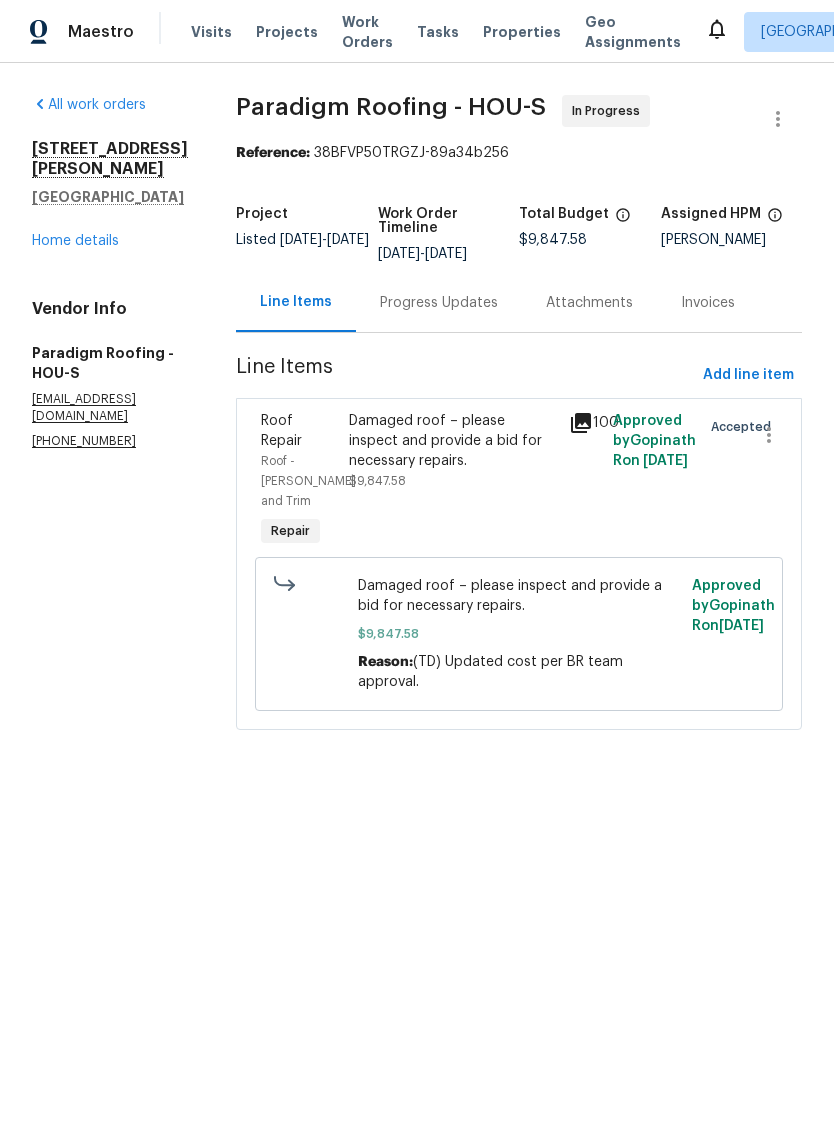 click on "Damaged roof – please inspect and provide a bid for necessary repairs." at bounding box center [453, 441] 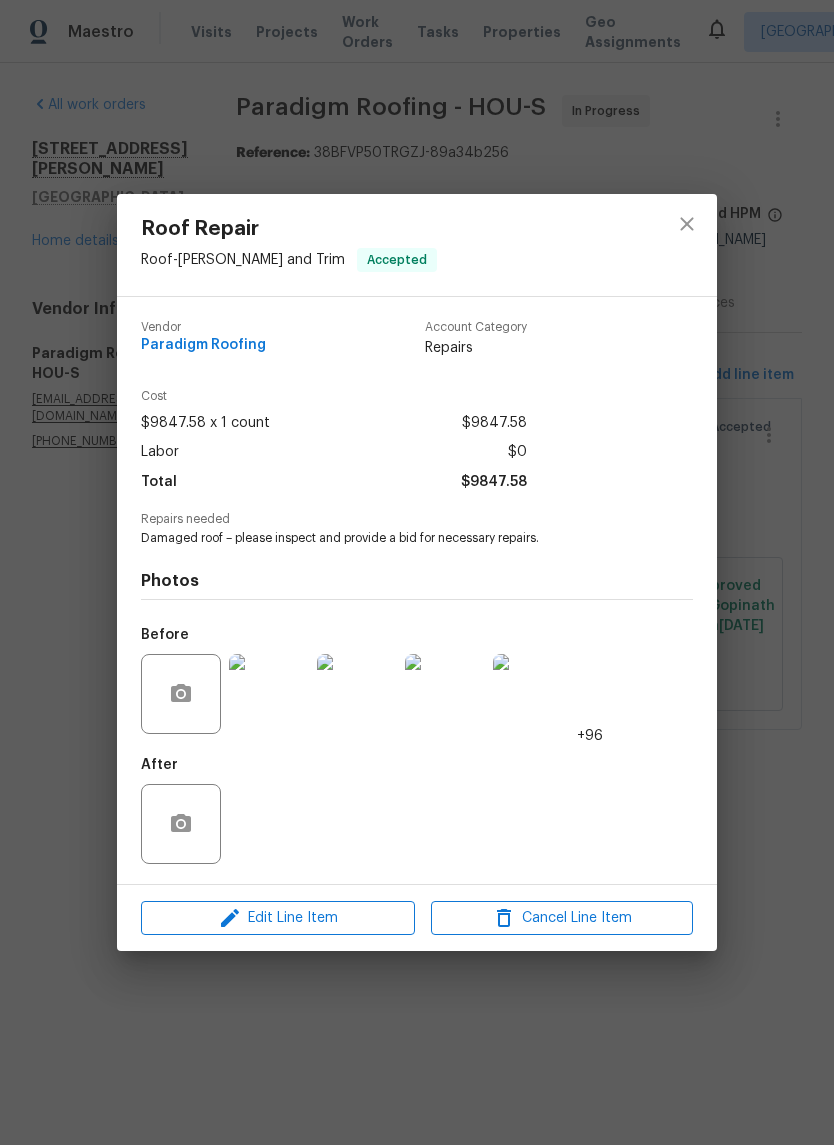 click at bounding box center (533, 694) 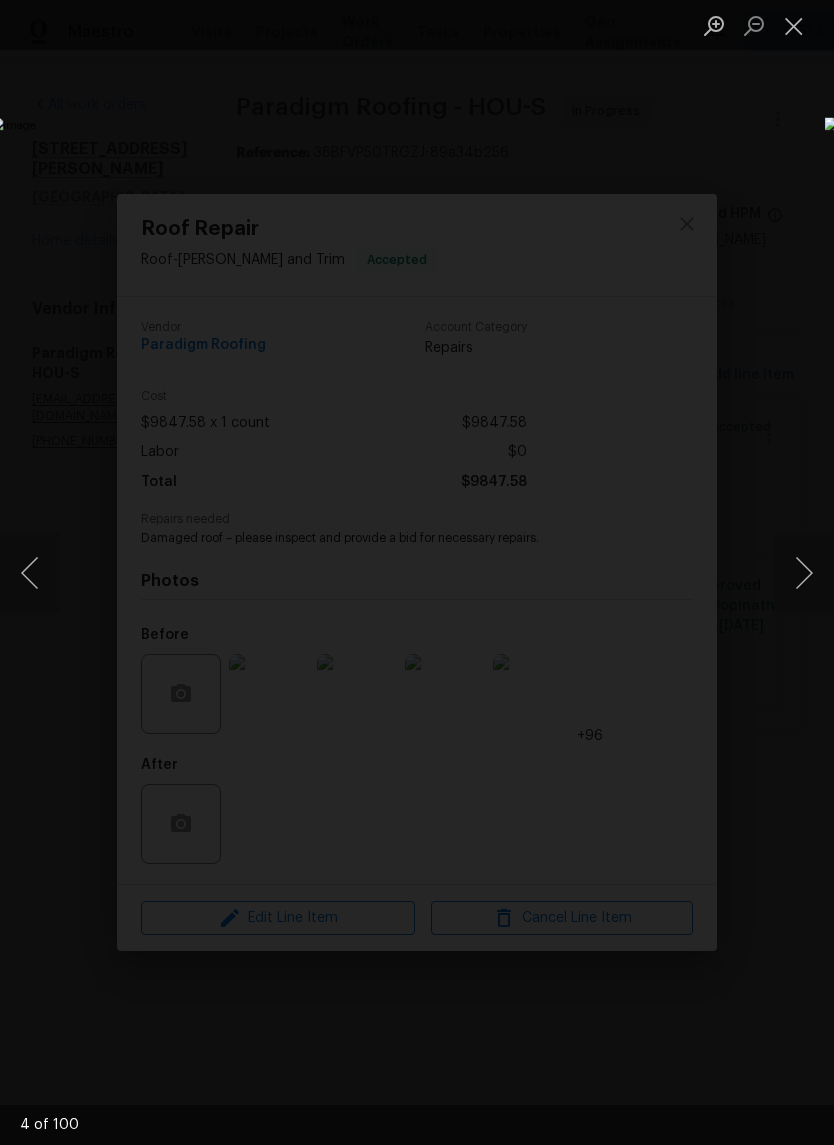 click at bounding box center [804, 573] 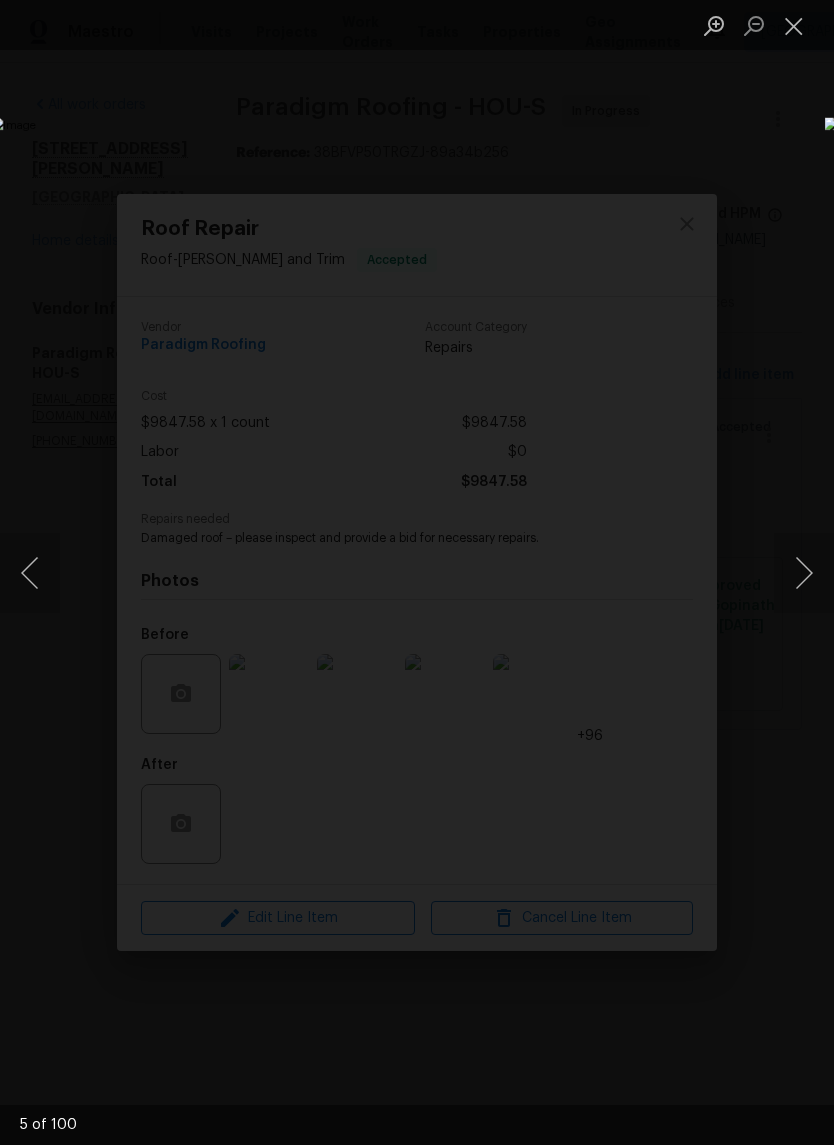 click at bounding box center [804, 573] 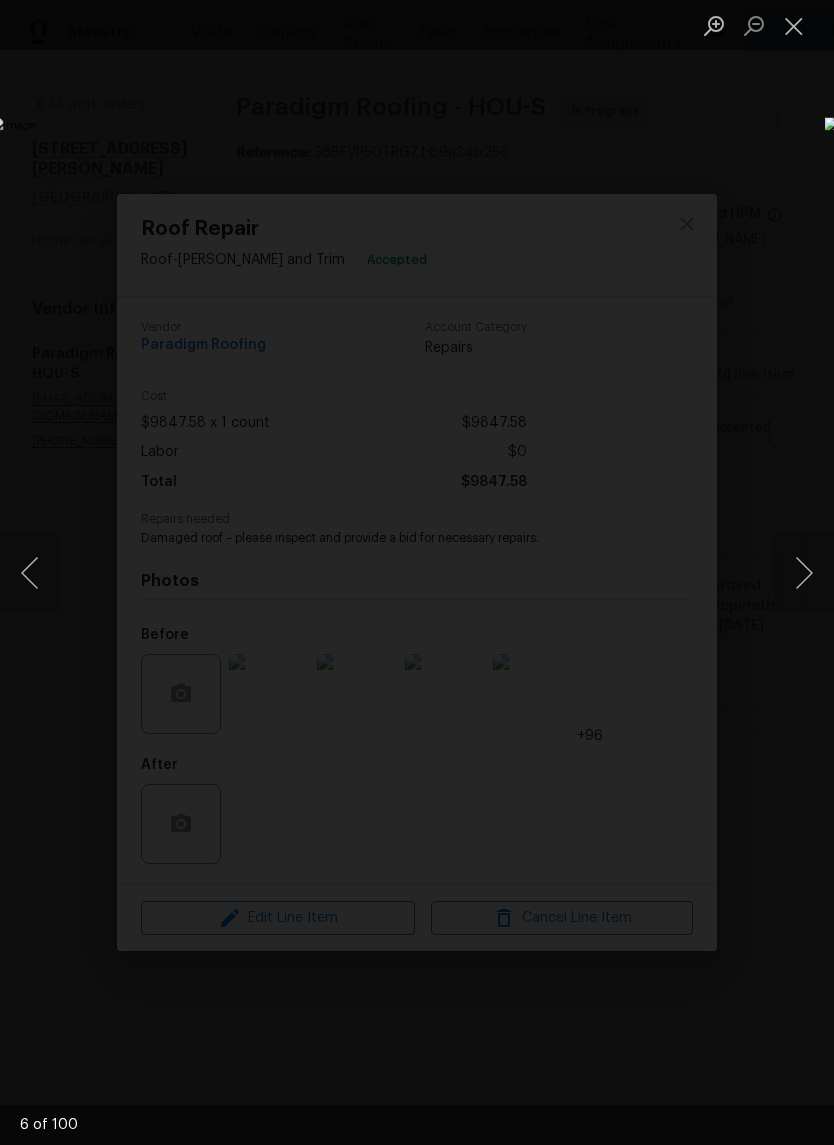 click at bounding box center (804, 573) 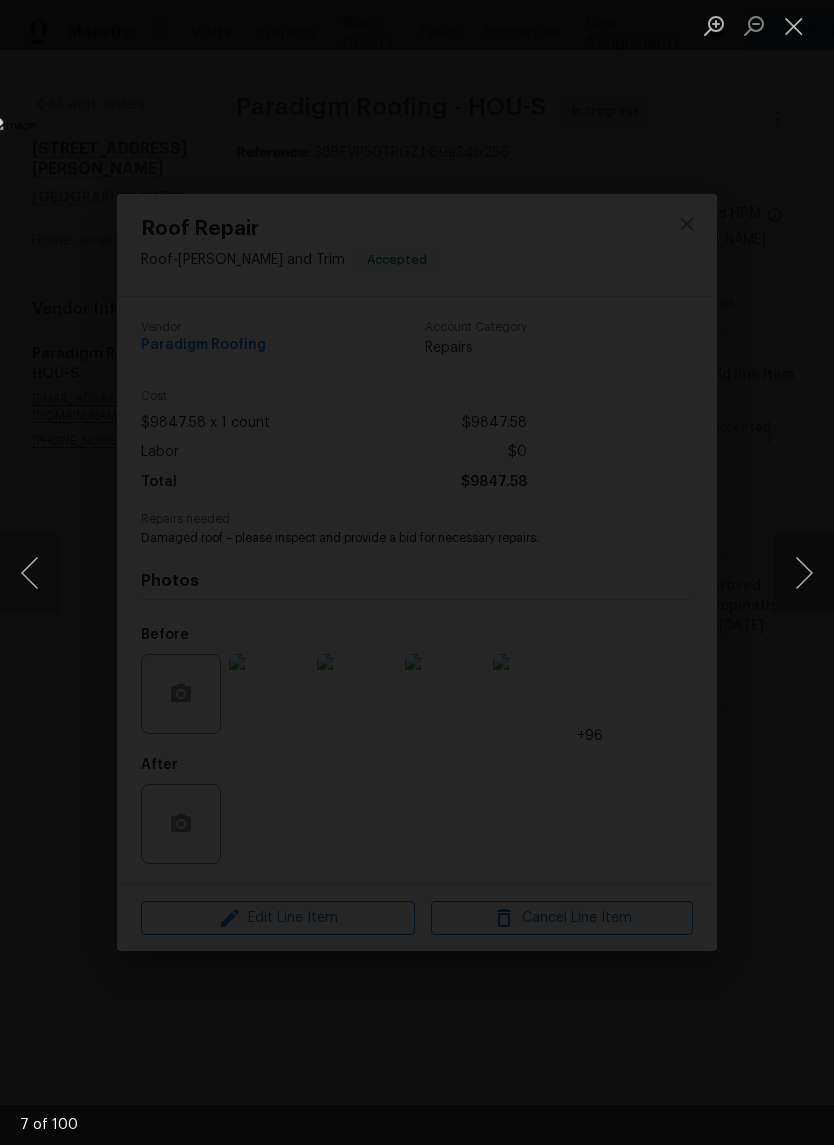 click at bounding box center (804, 573) 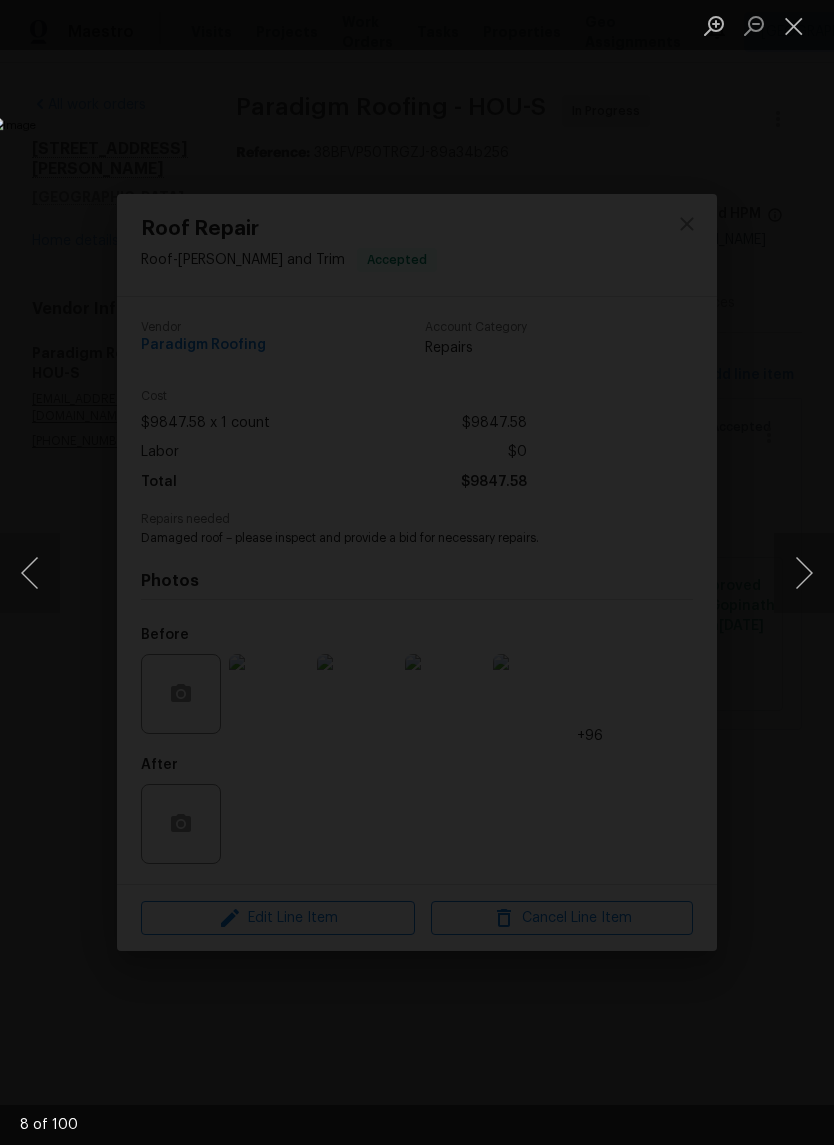 click at bounding box center [804, 573] 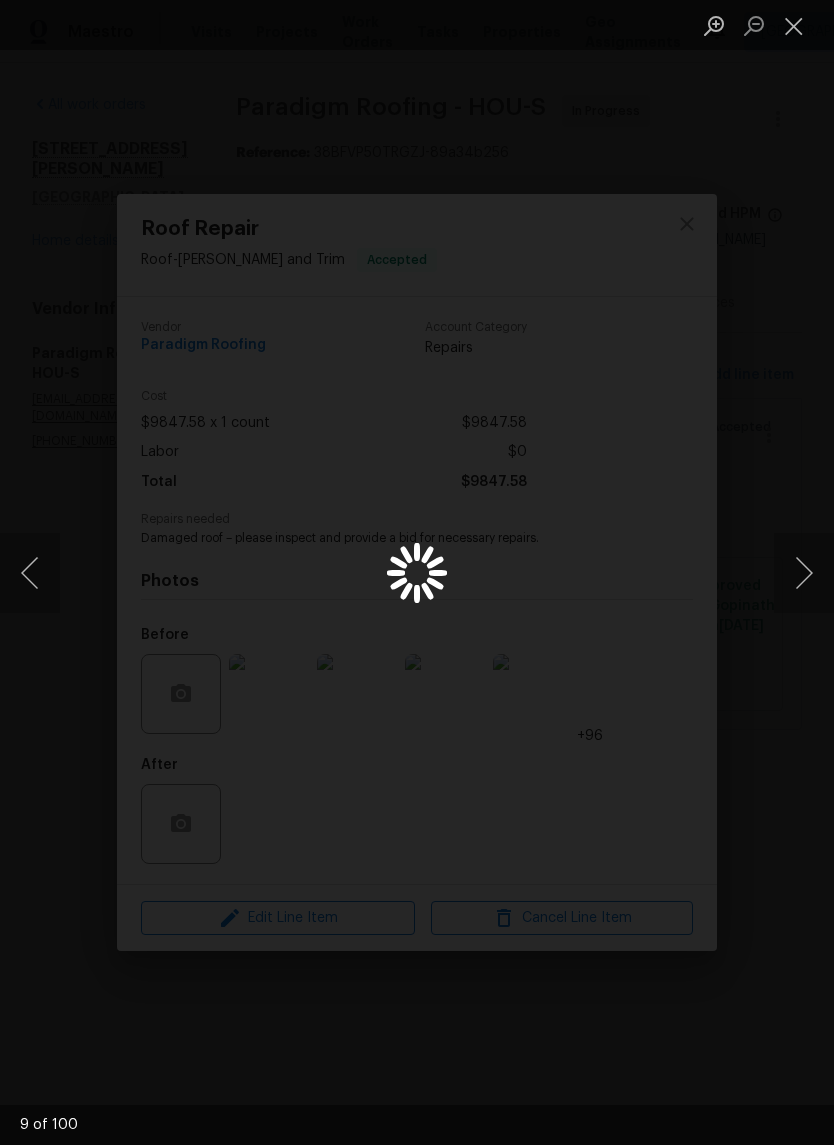 click at bounding box center (804, 573) 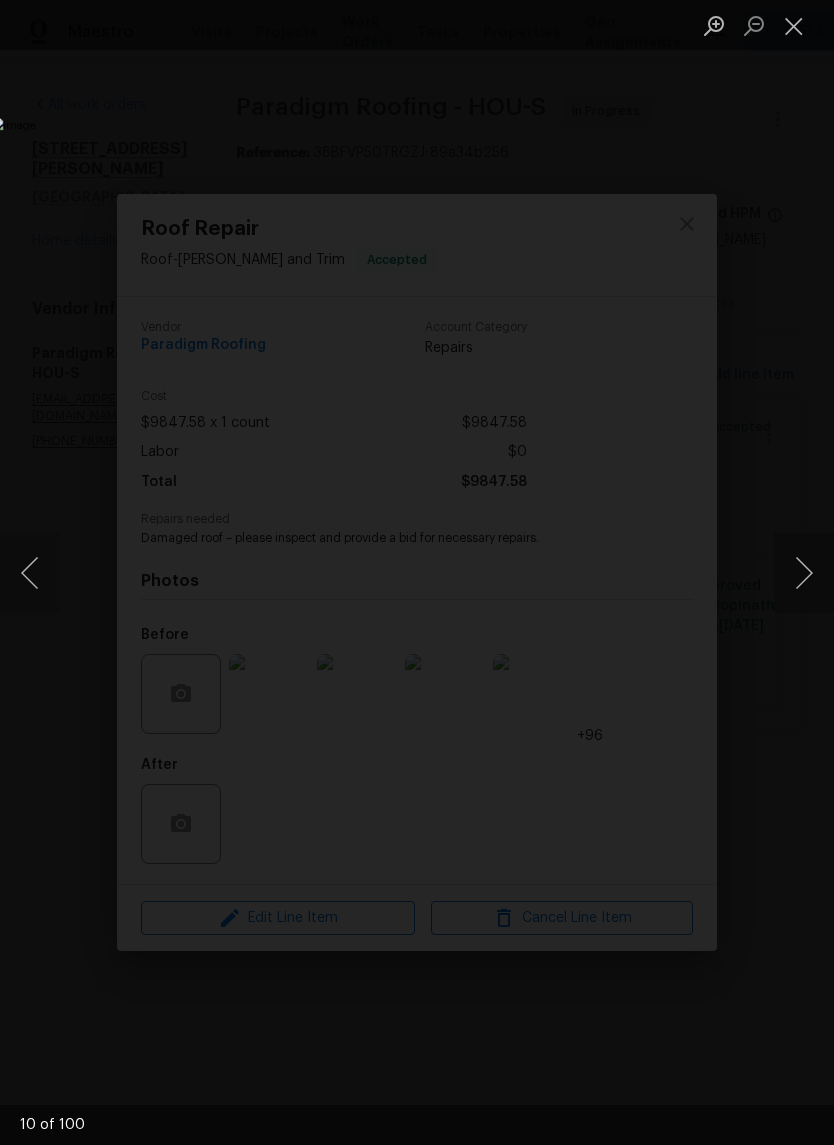 click at bounding box center (804, 573) 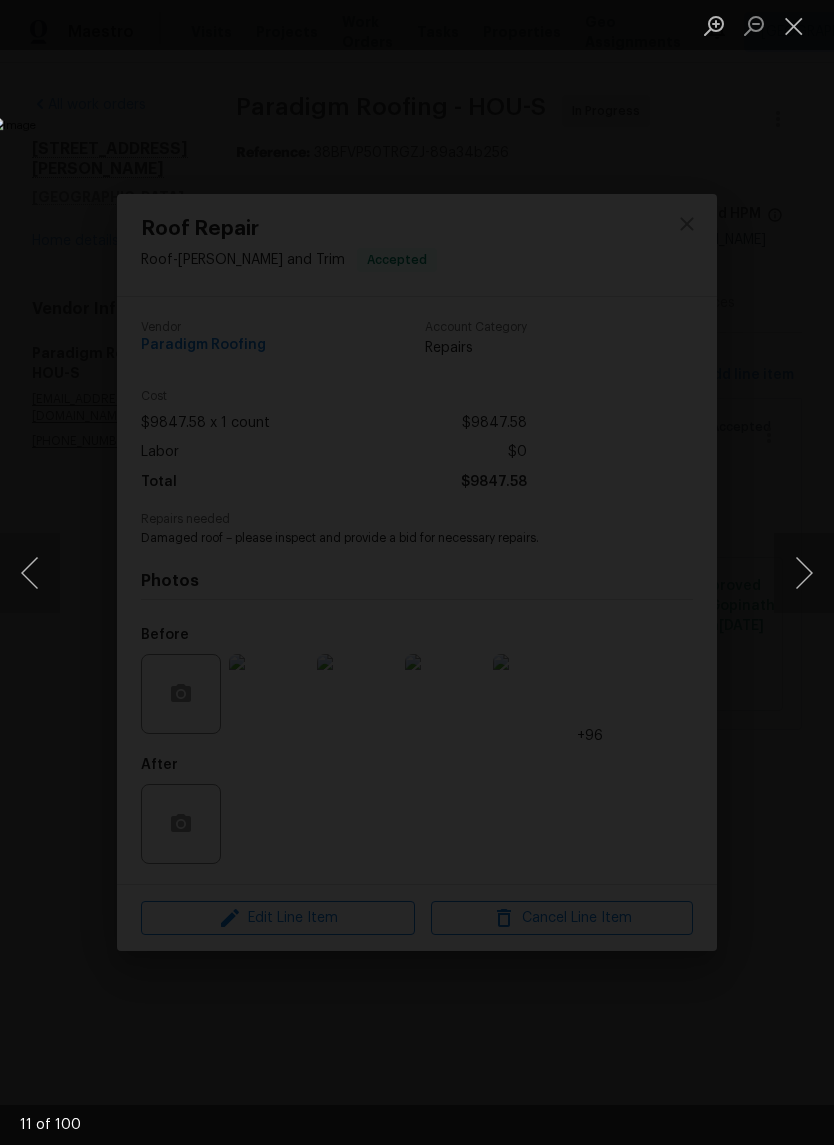 click at bounding box center [804, 573] 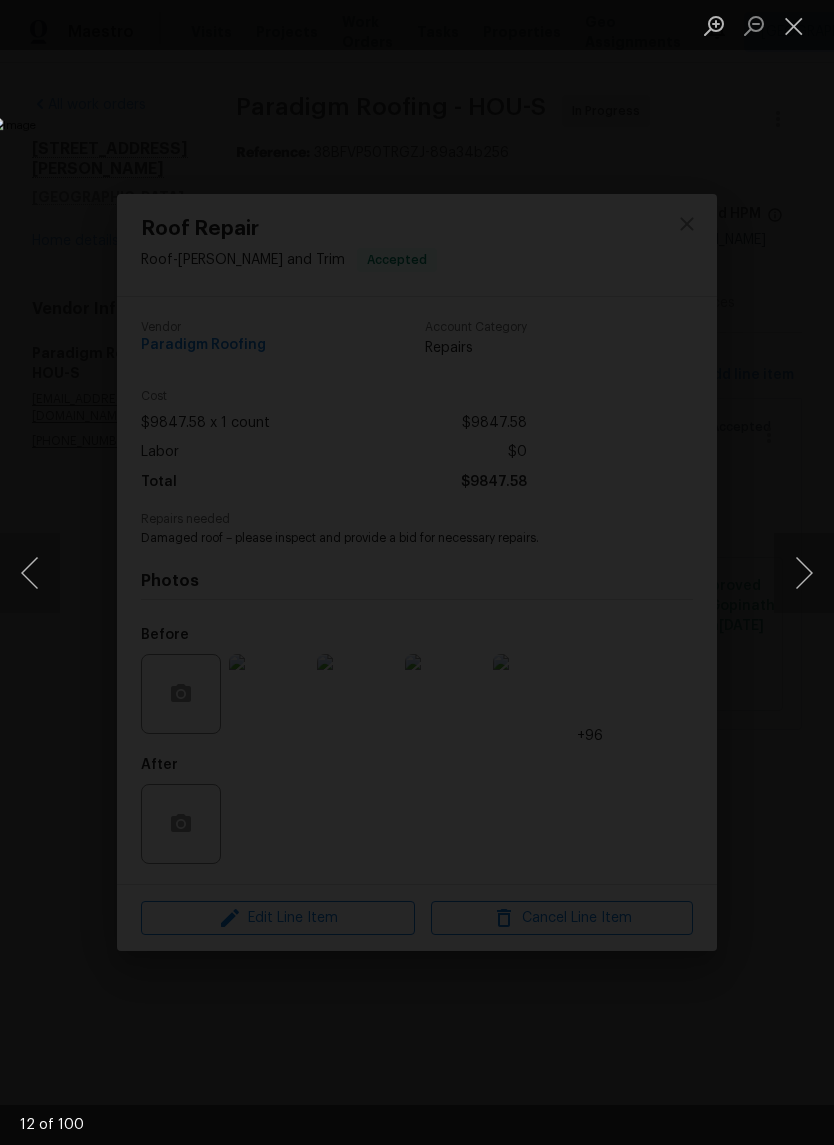 click at bounding box center (804, 573) 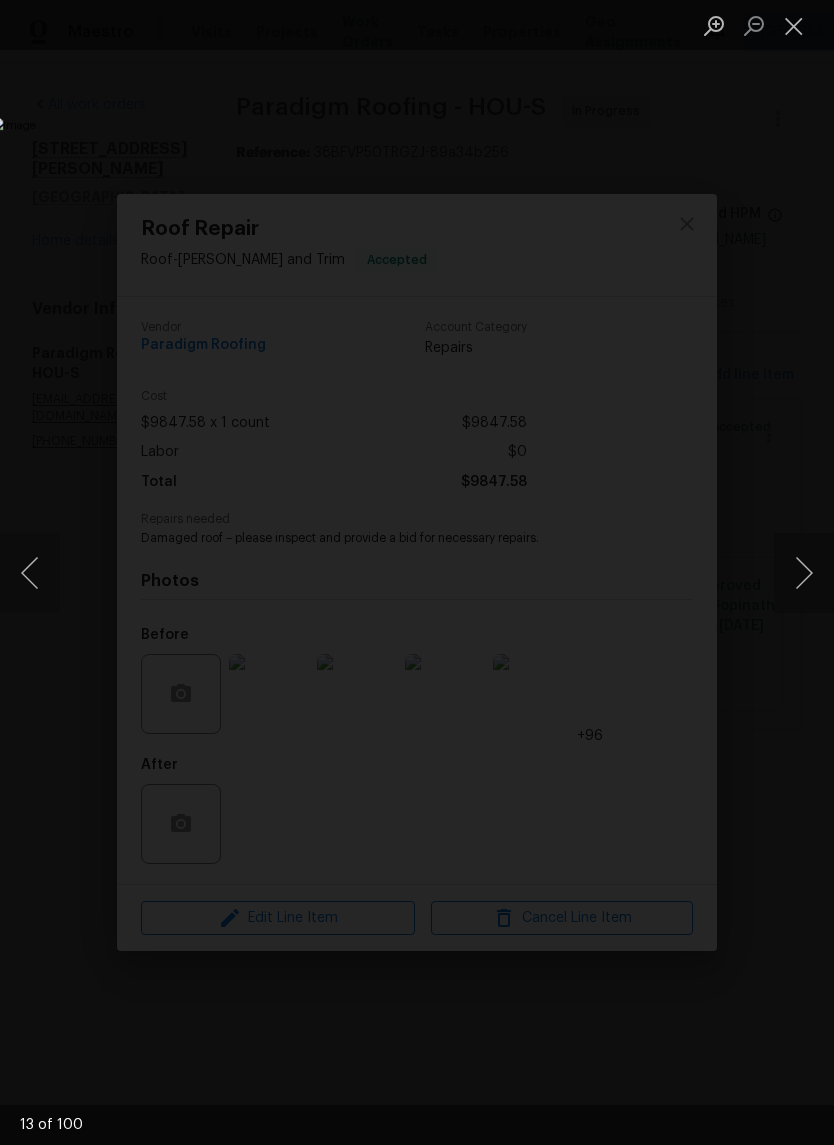 click at bounding box center [804, 573] 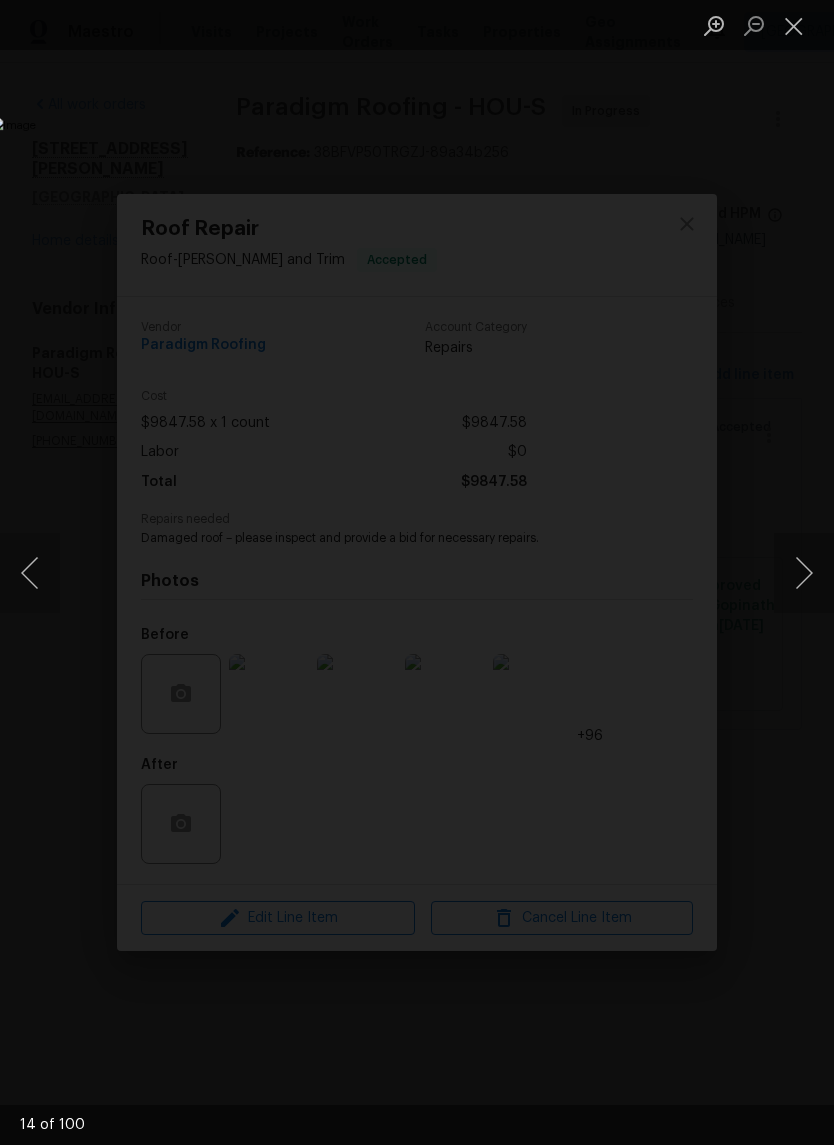 click at bounding box center [804, 573] 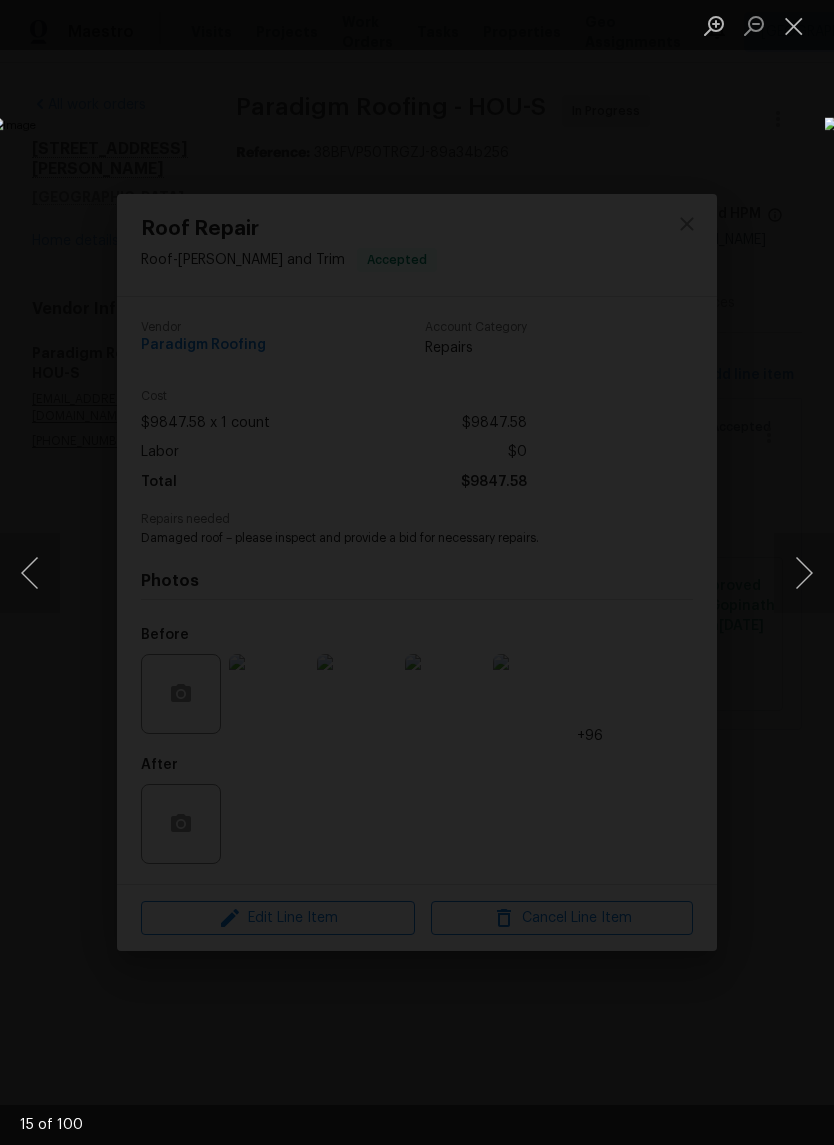 click at bounding box center (804, 573) 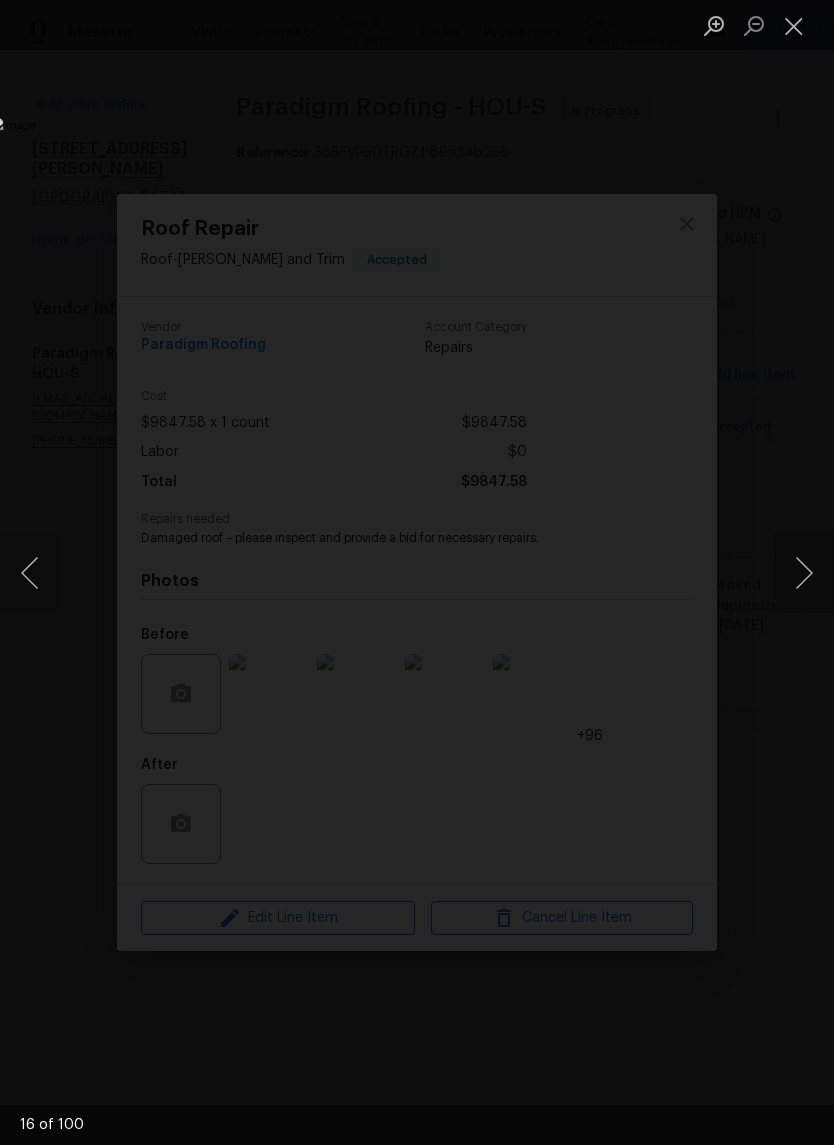 click at bounding box center (804, 573) 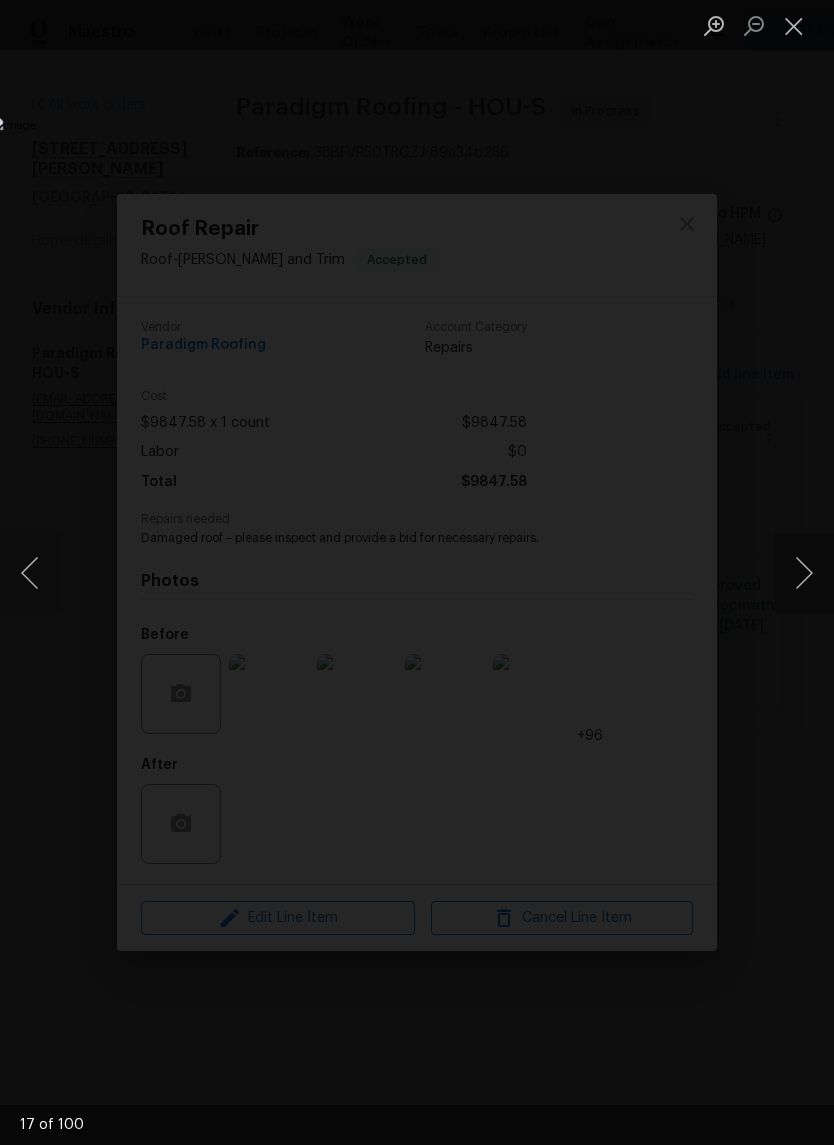 click at bounding box center [804, 573] 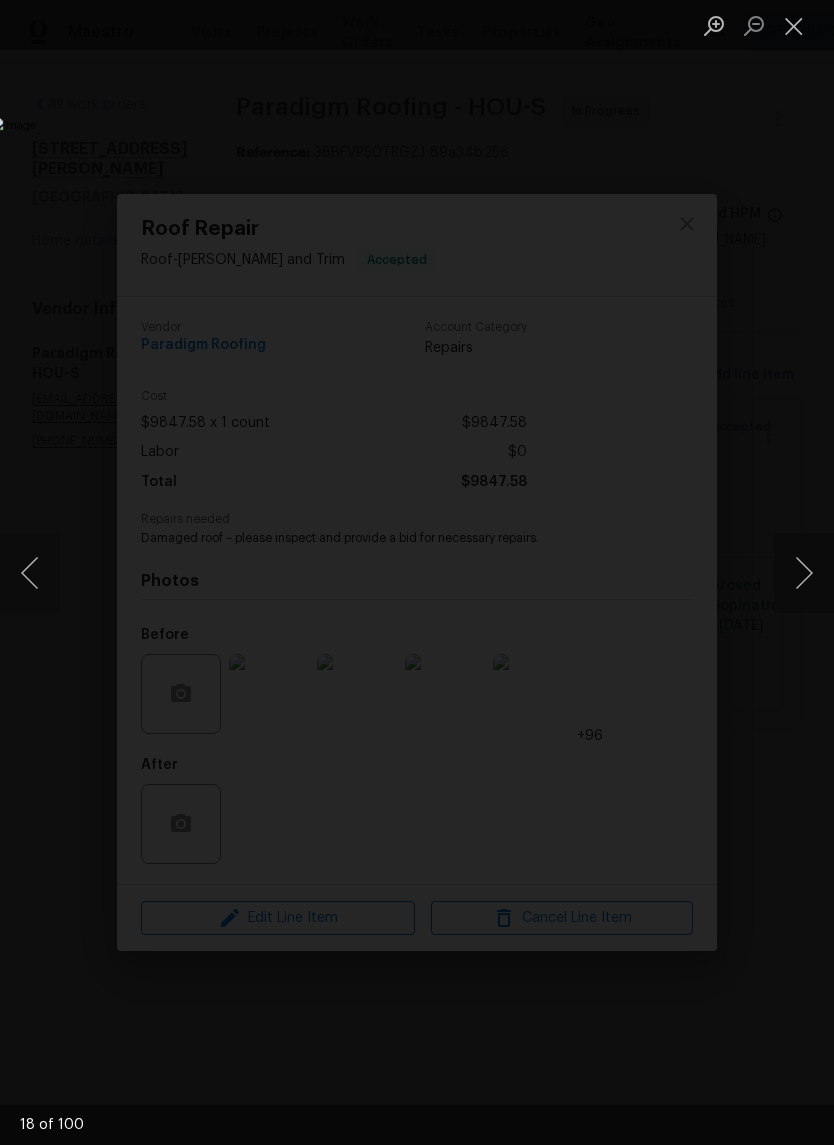 click at bounding box center [804, 573] 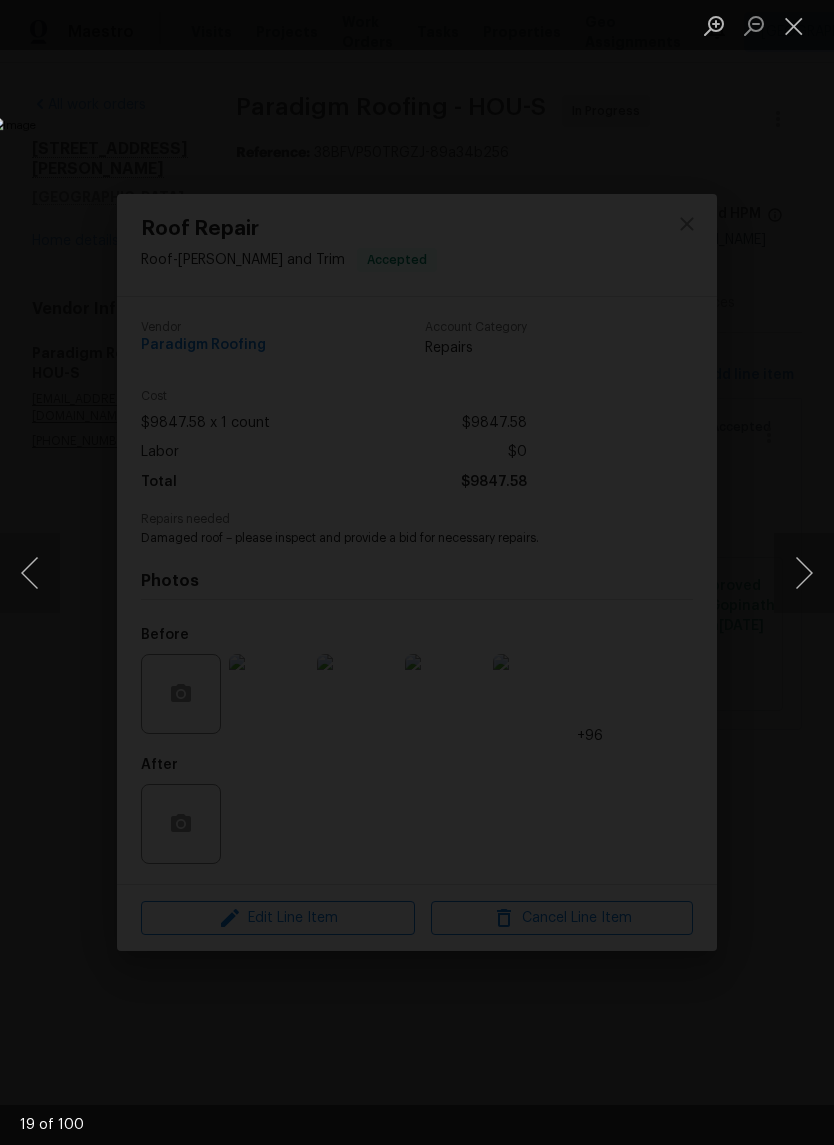 click at bounding box center (804, 573) 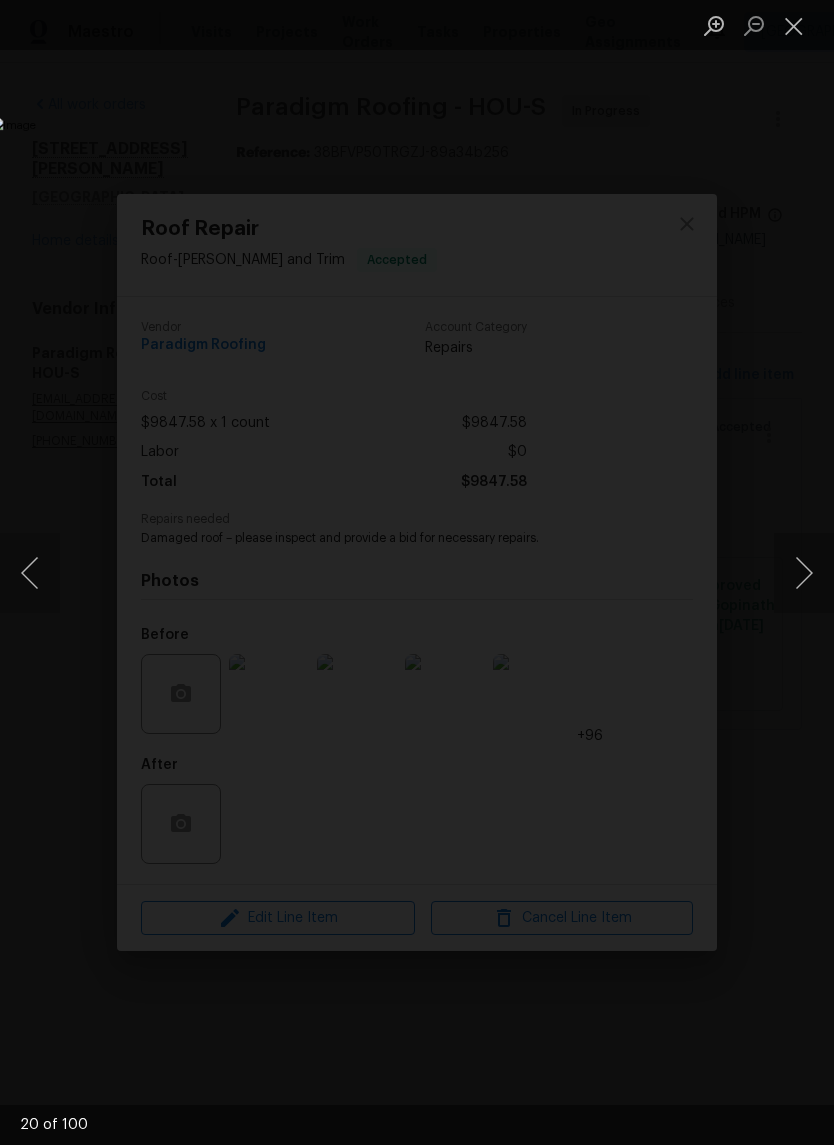 click at bounding box center [804, 573] 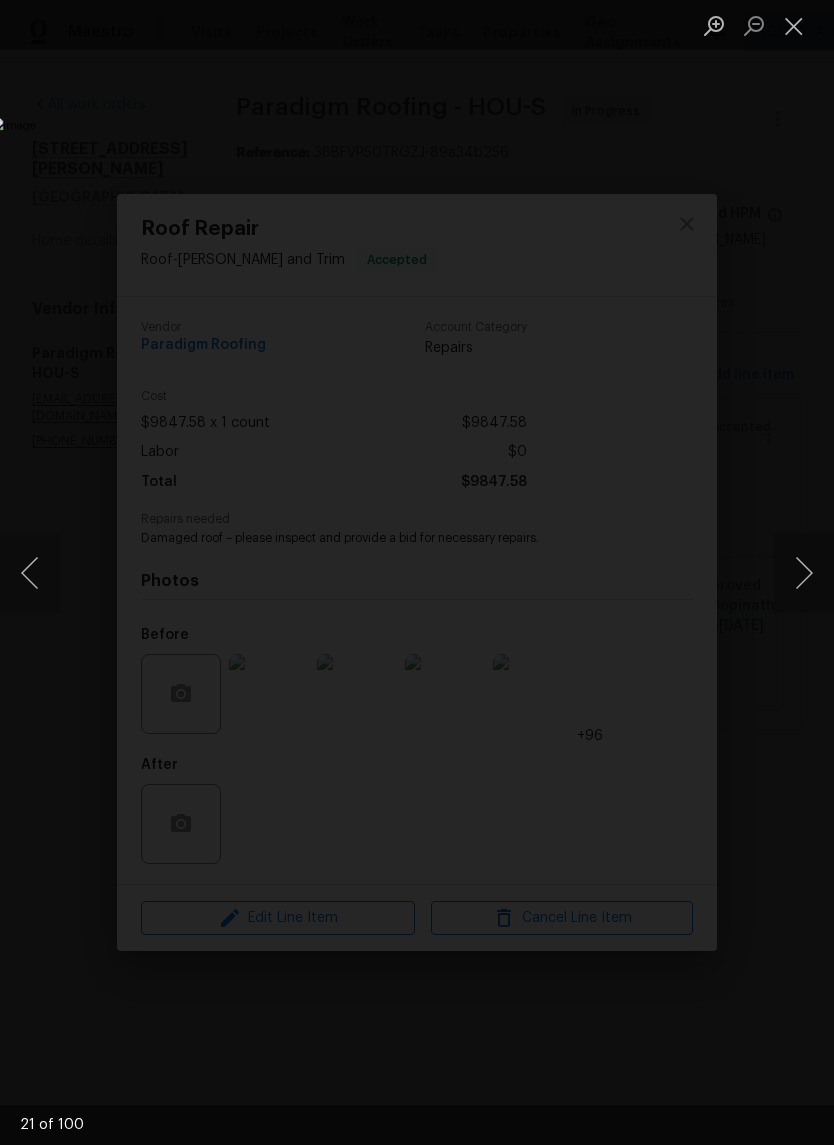 click at bounding box center [804, 573] 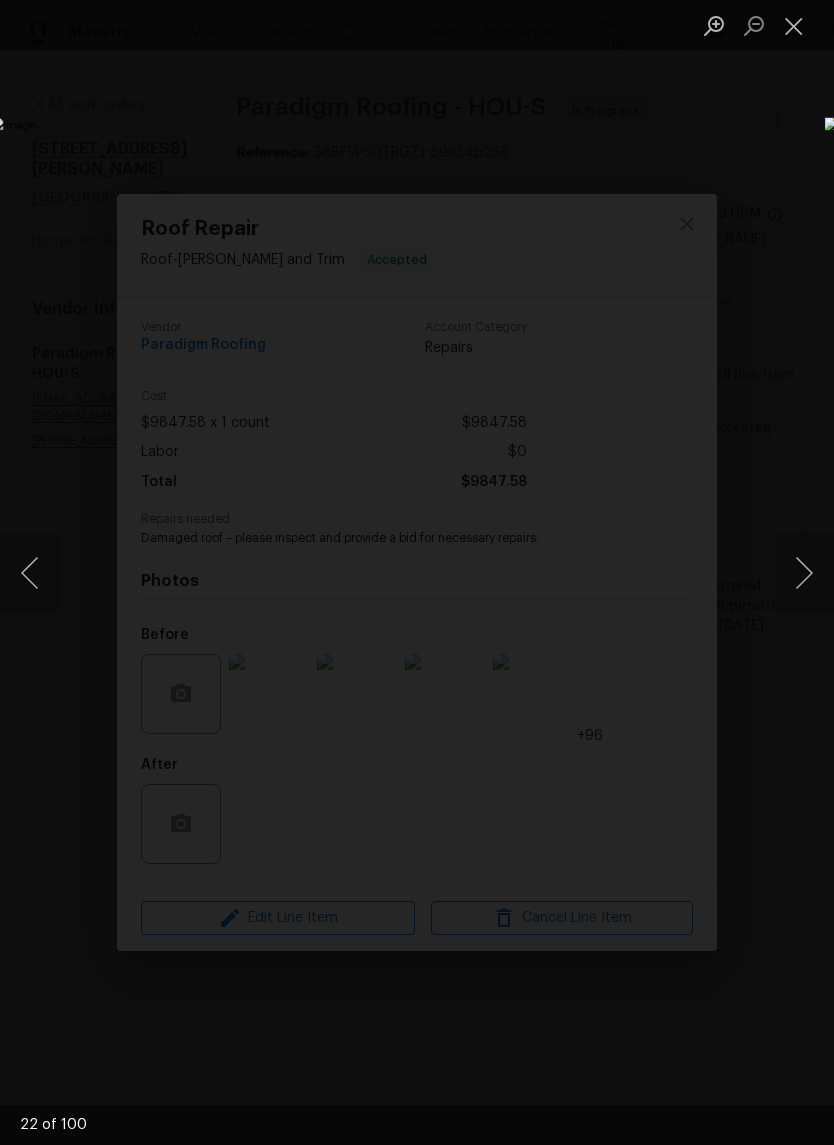 click at bounding box center [804, 573] 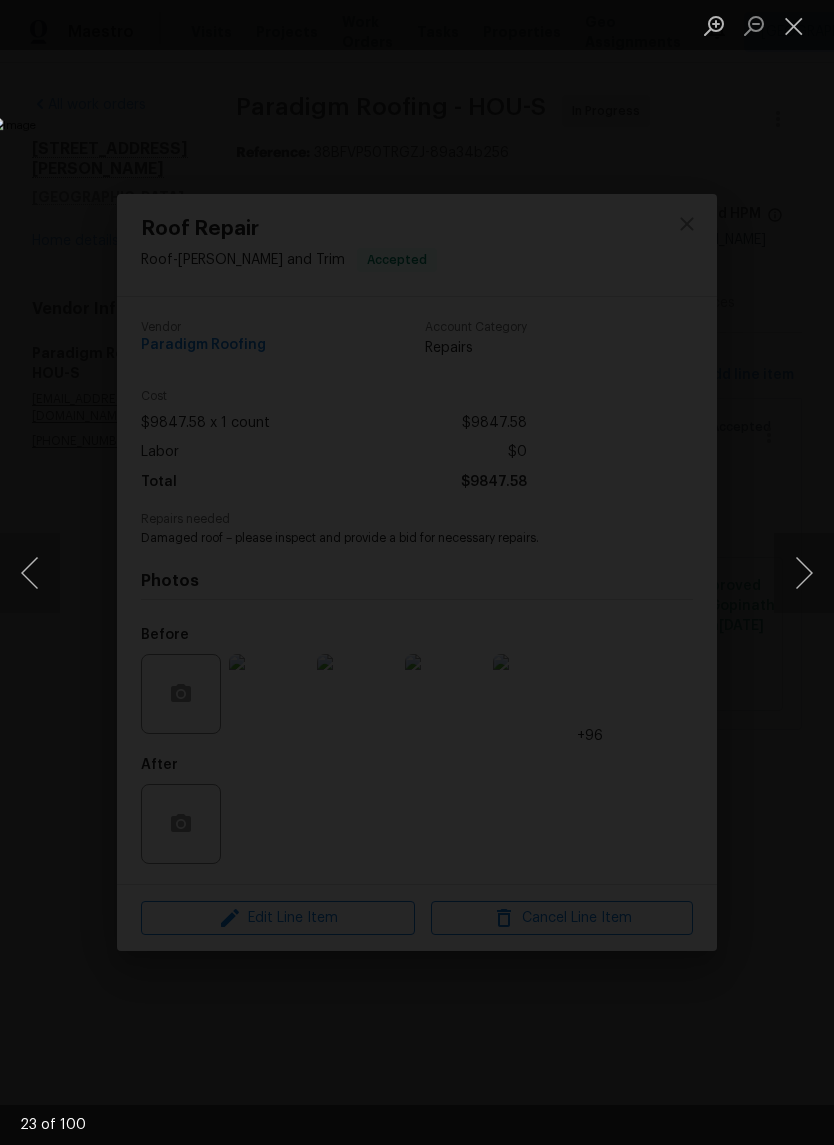click at bounding box center (804, 573) 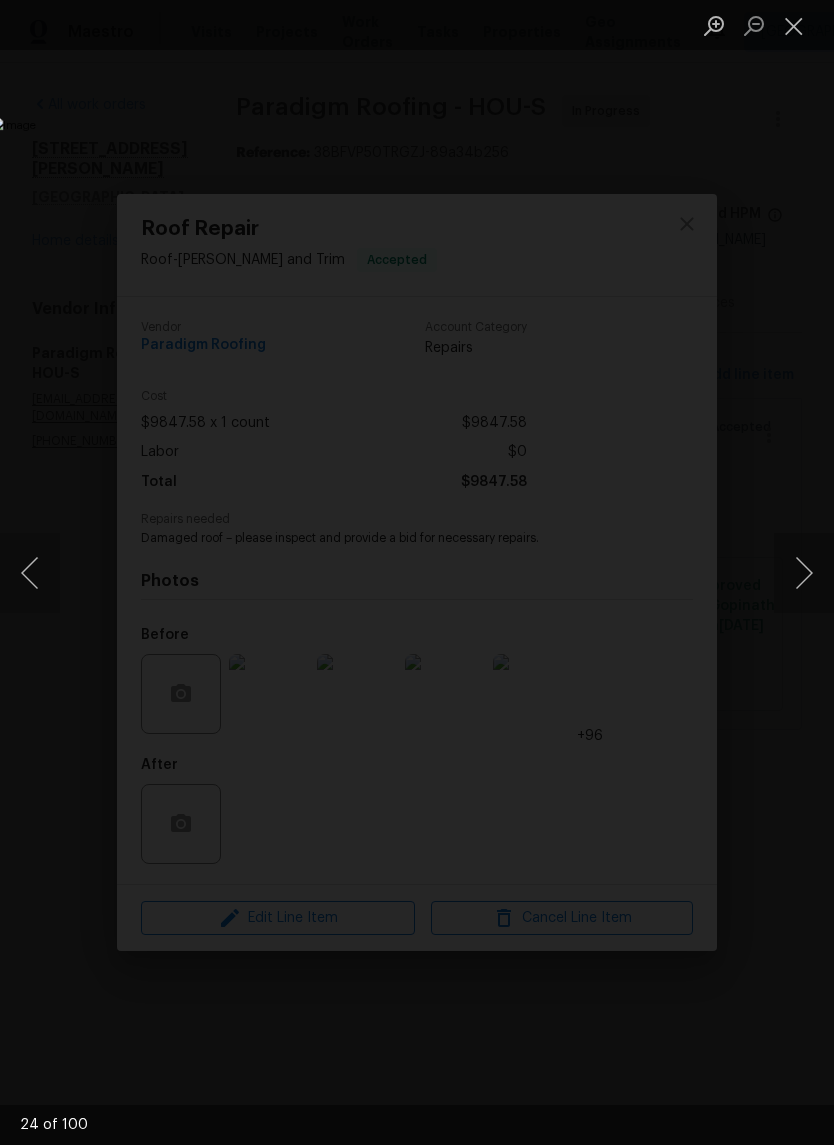 click at bounding box center (804, 573) 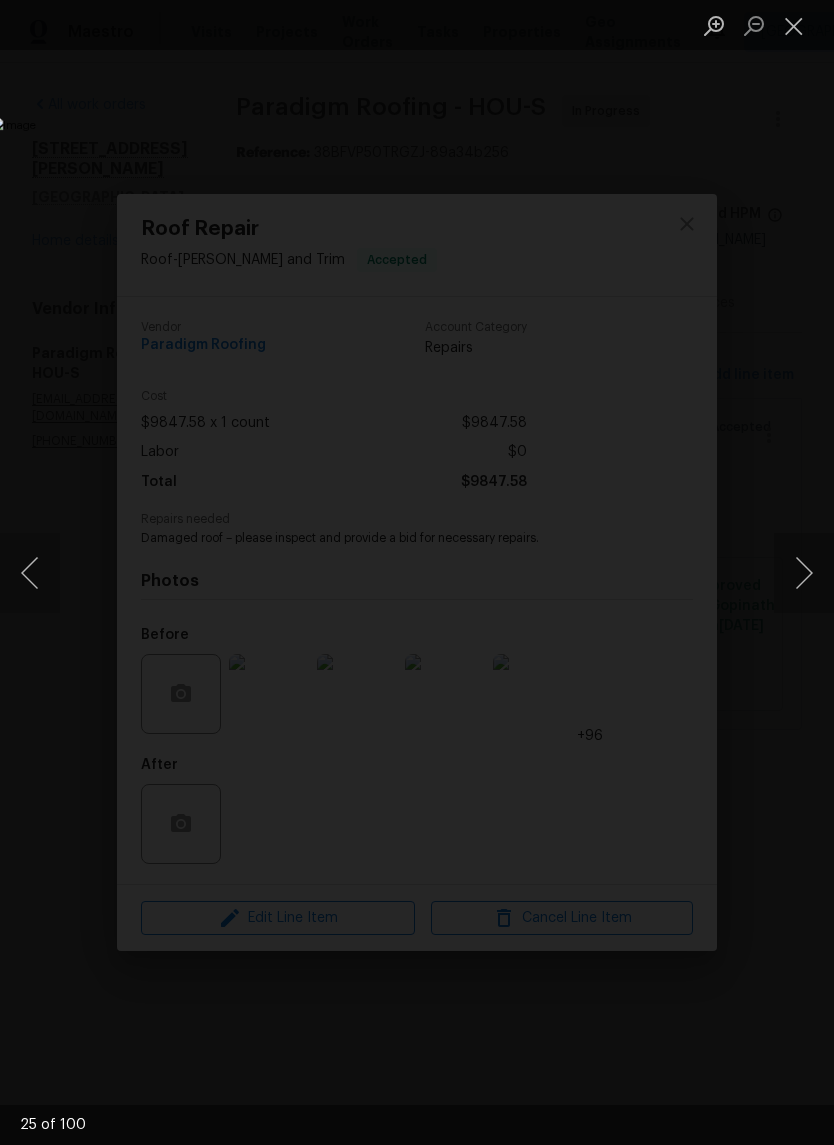 click at bounding box center [804, 573] 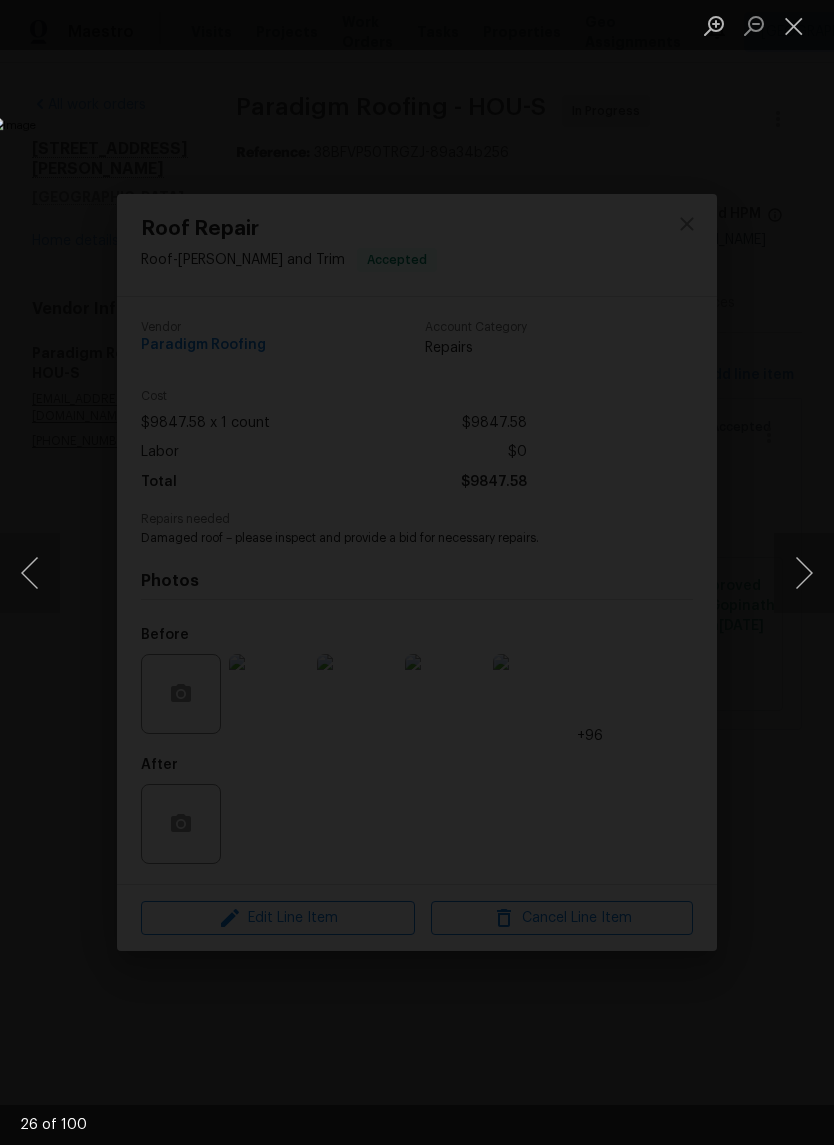 click at bounding box center (804, 573) 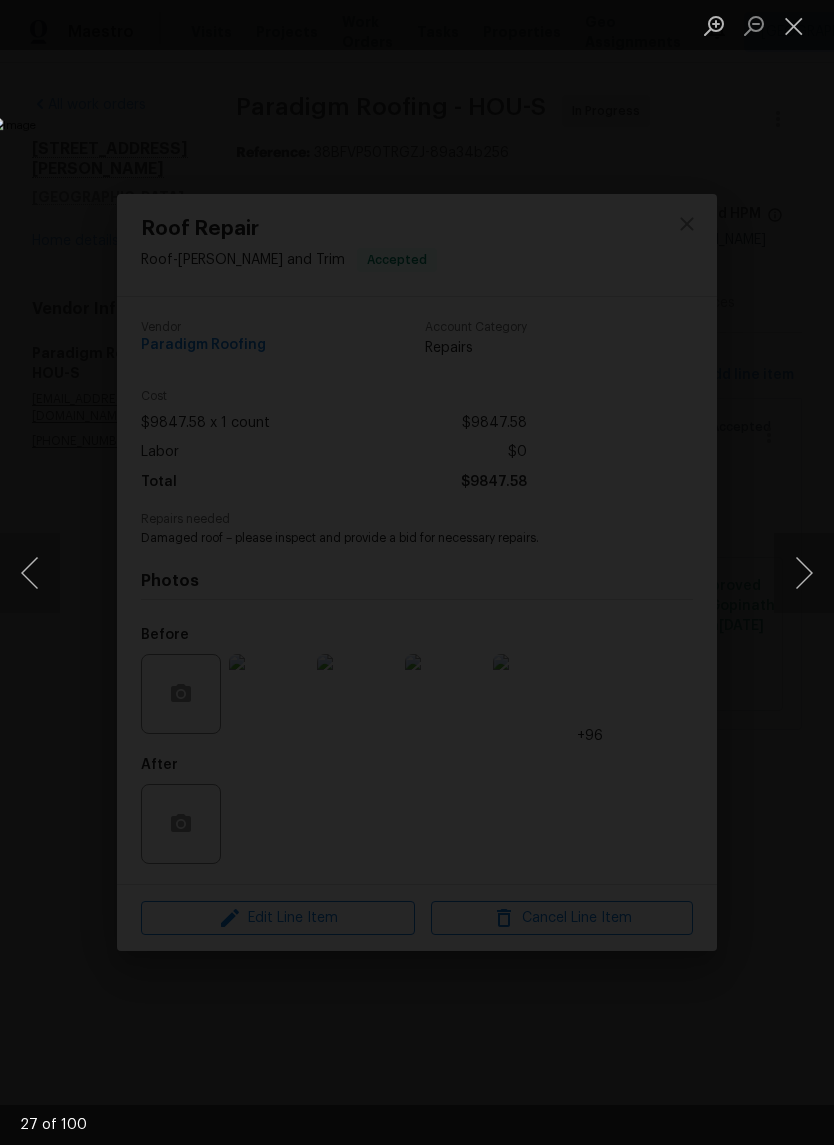 click at bounding box center [804, 573] 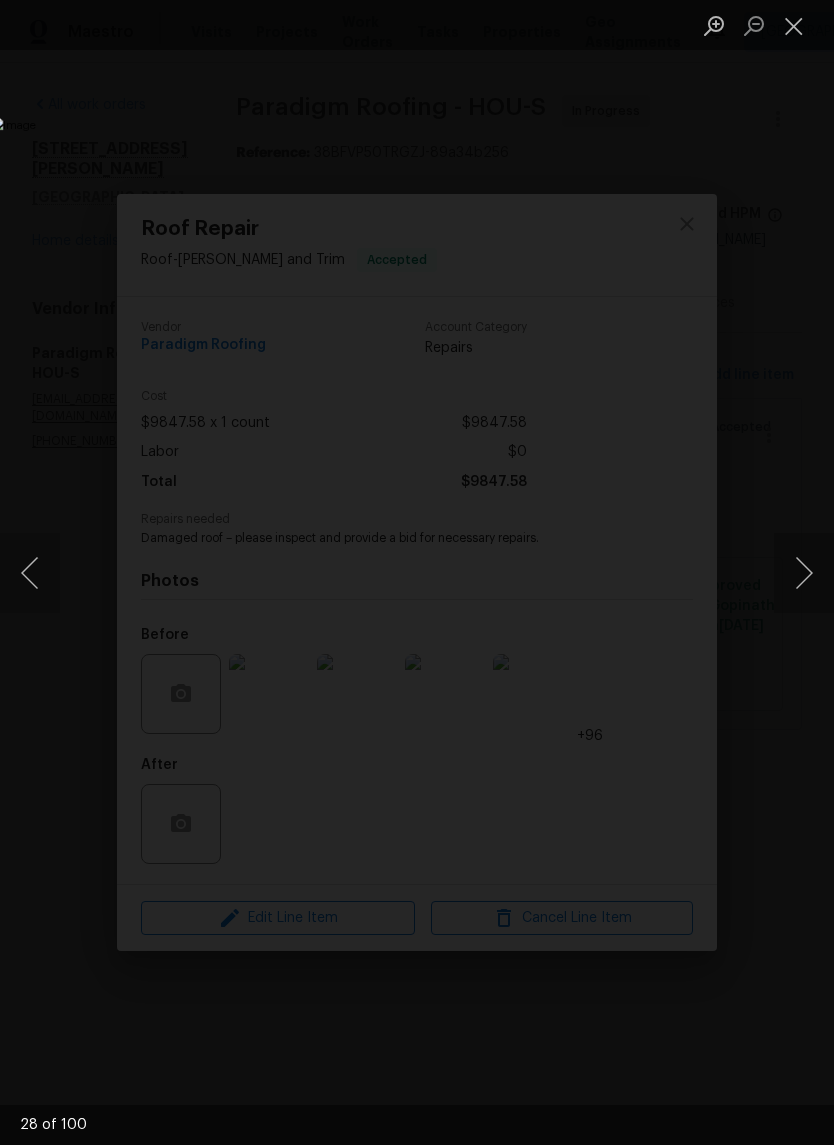 click at bounding box center (804, 573) 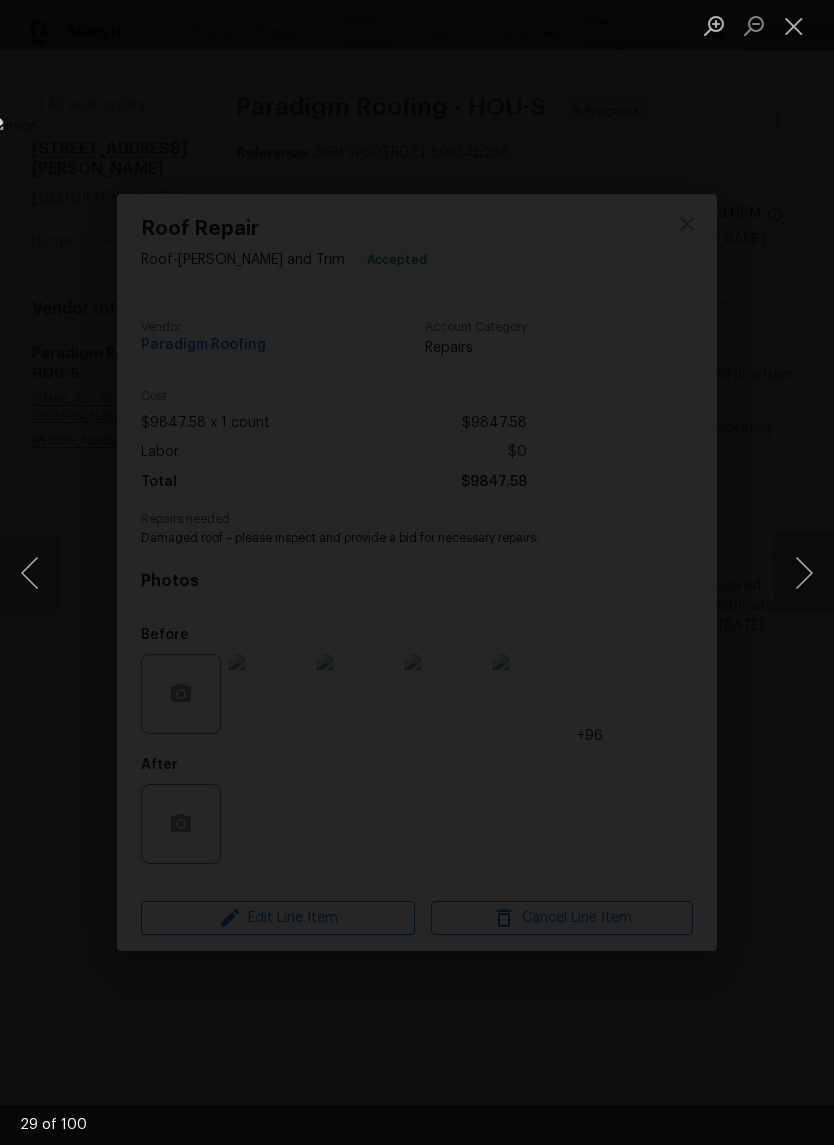 click at bounding box center [804, 573] 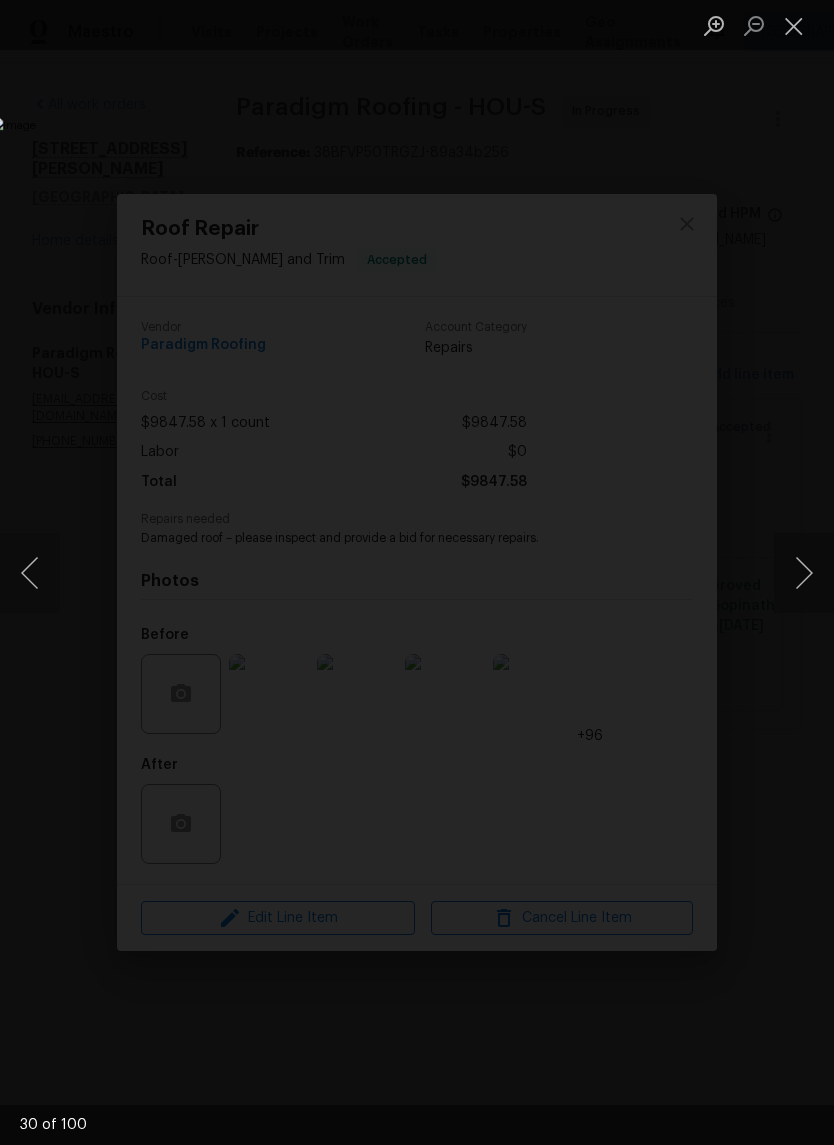 click at bounding box center (804, 573) 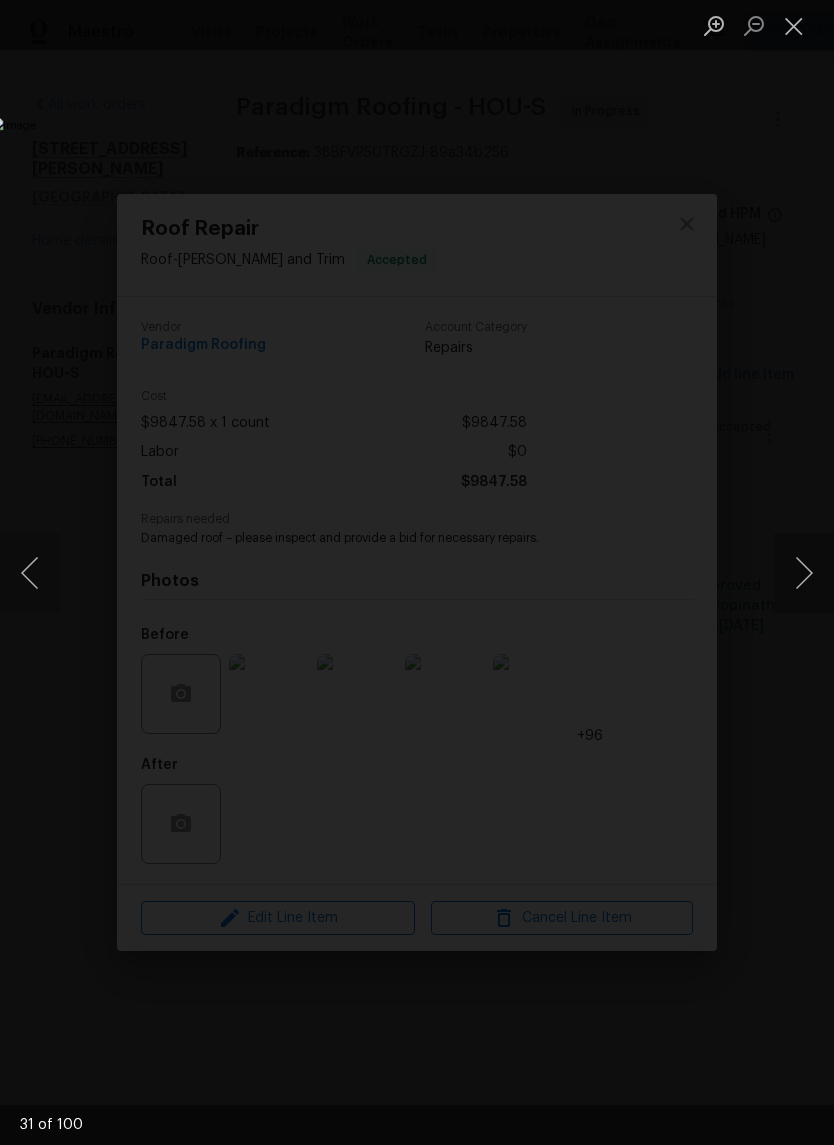 click at bounding box center [804, 573] 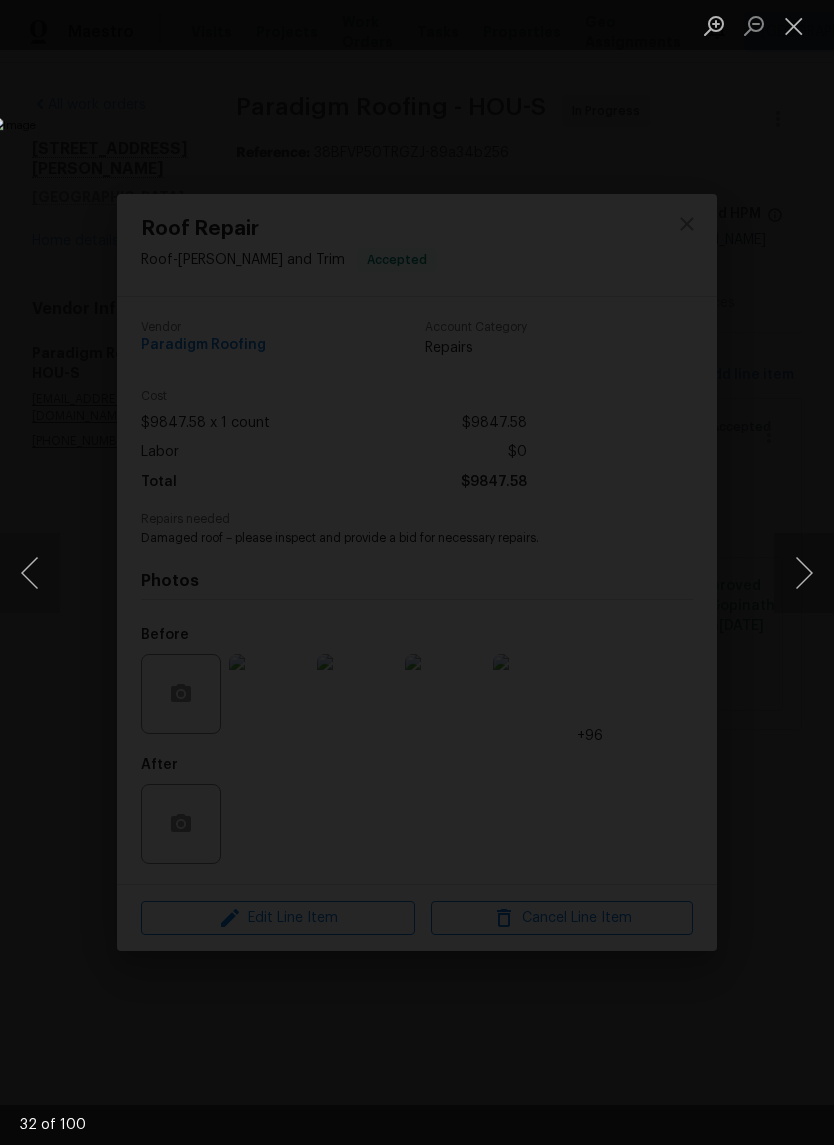click at bounding box center (804, 573) 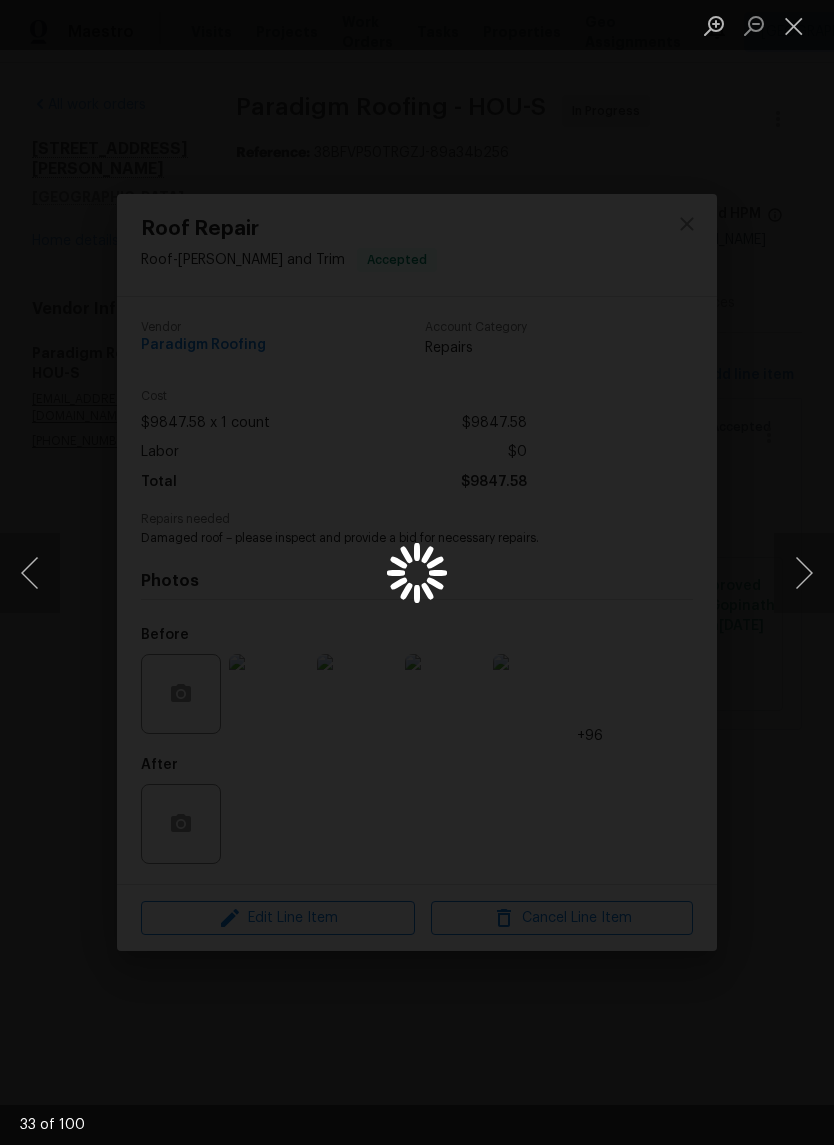 click at bounding box center [804, 573] 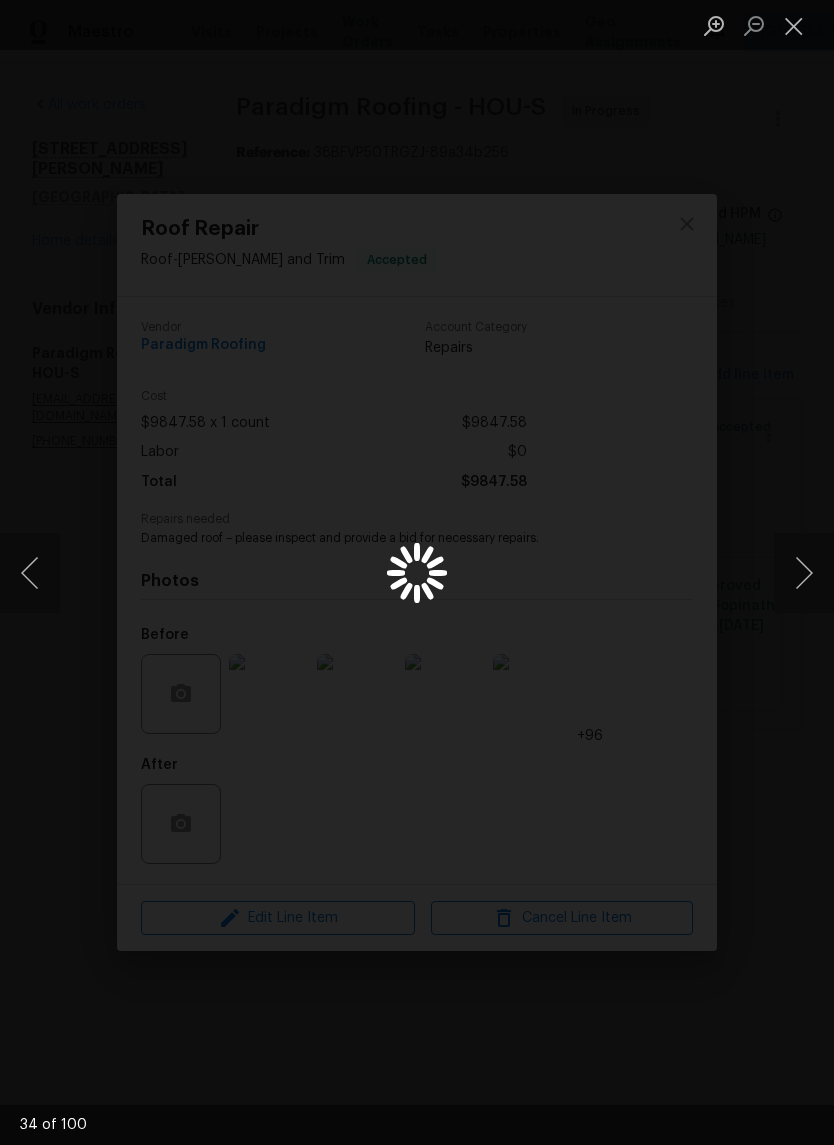 click at bounding box center [804, 573] 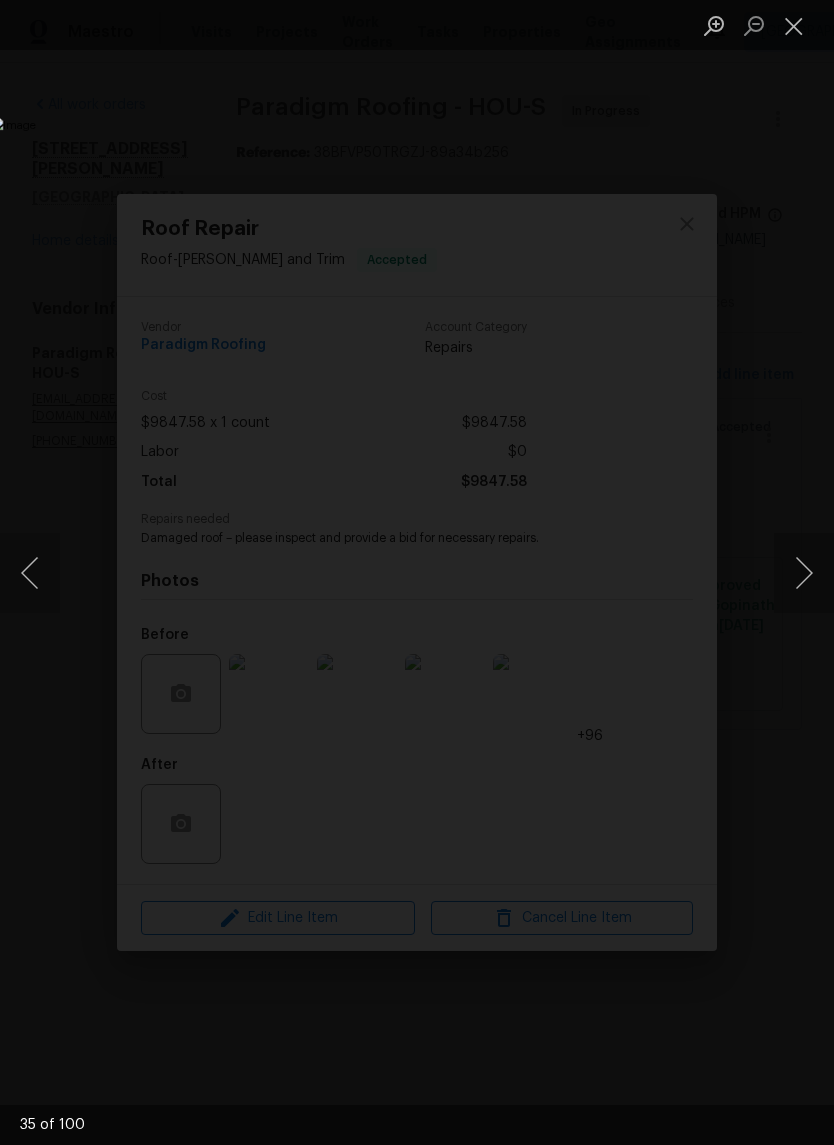 click at bounding box center [794, 25] 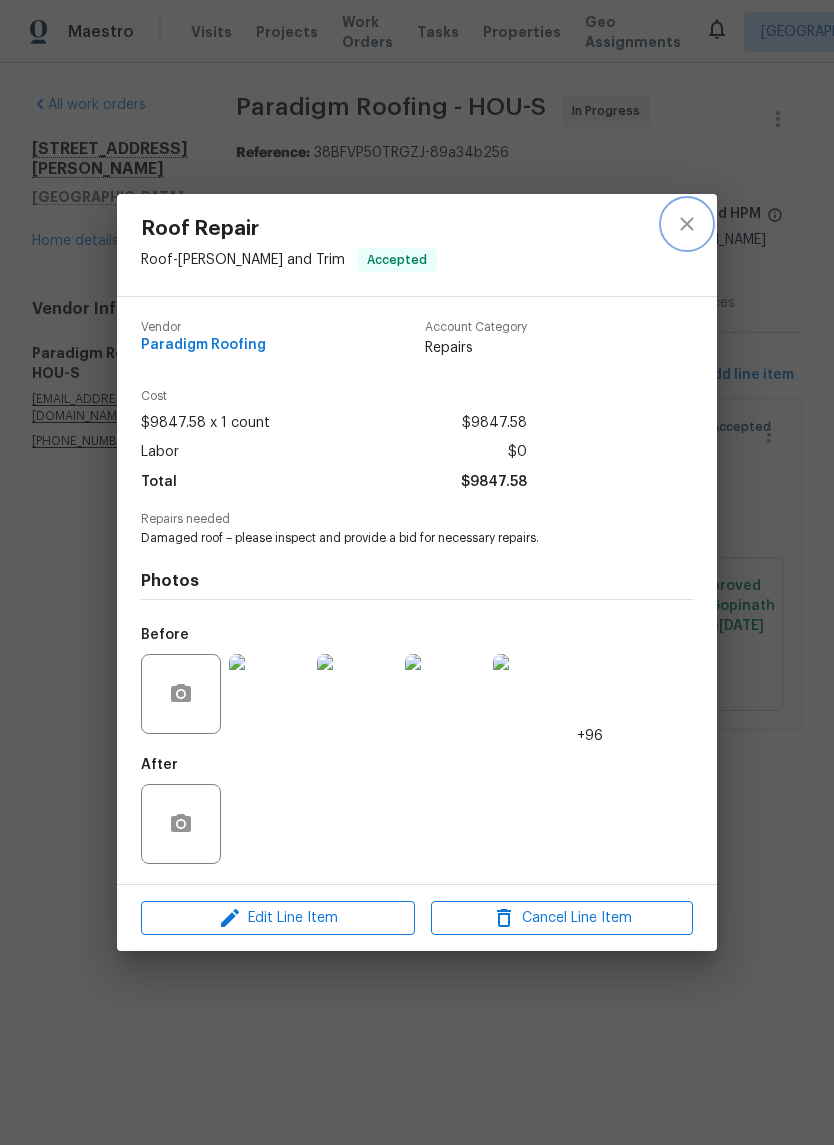 click at bounding box center [687, 224] 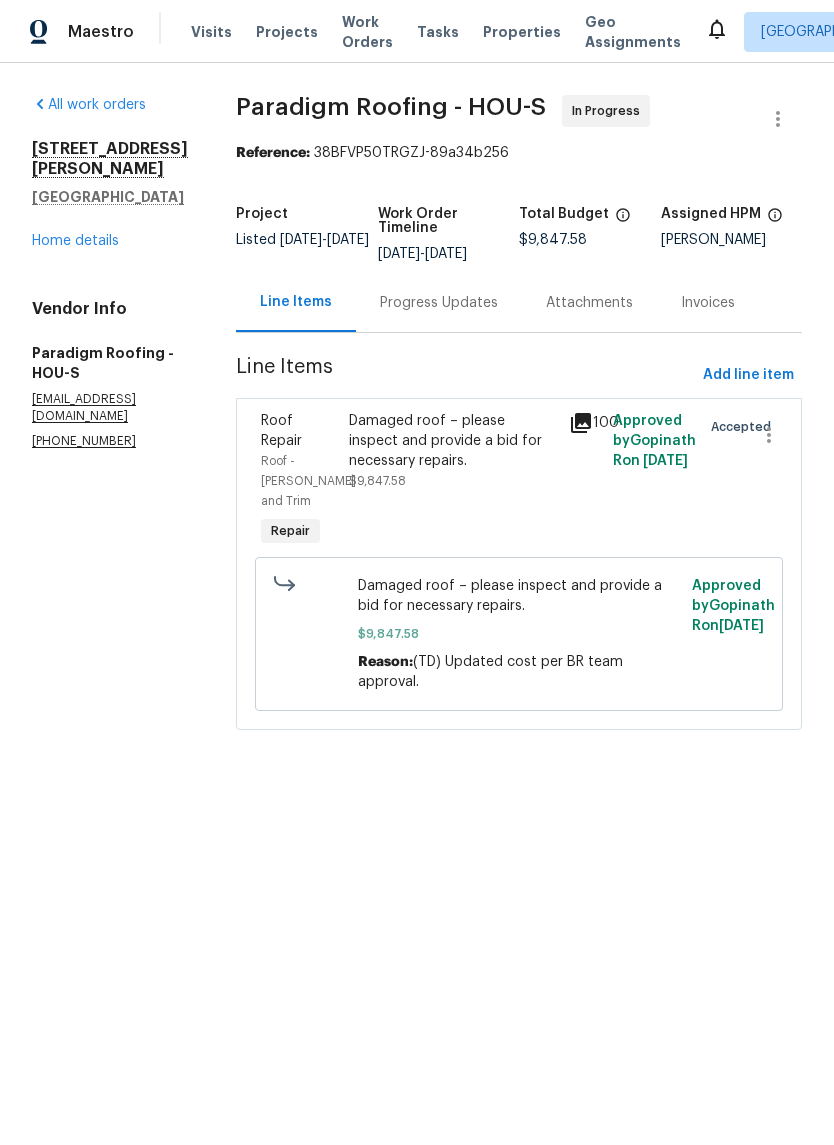 click on "Home details" at bounding box center [75, 241] 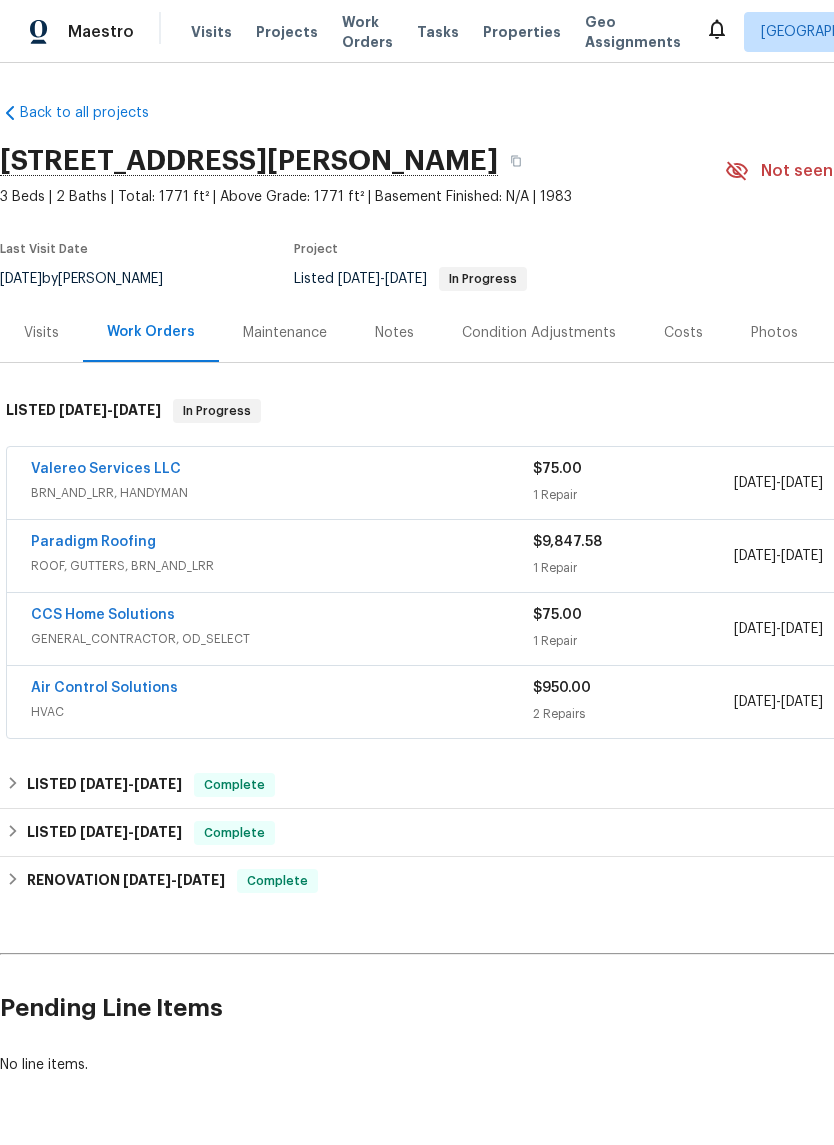 click on "Valereo Services LLC" at bounding box center [106, 469] 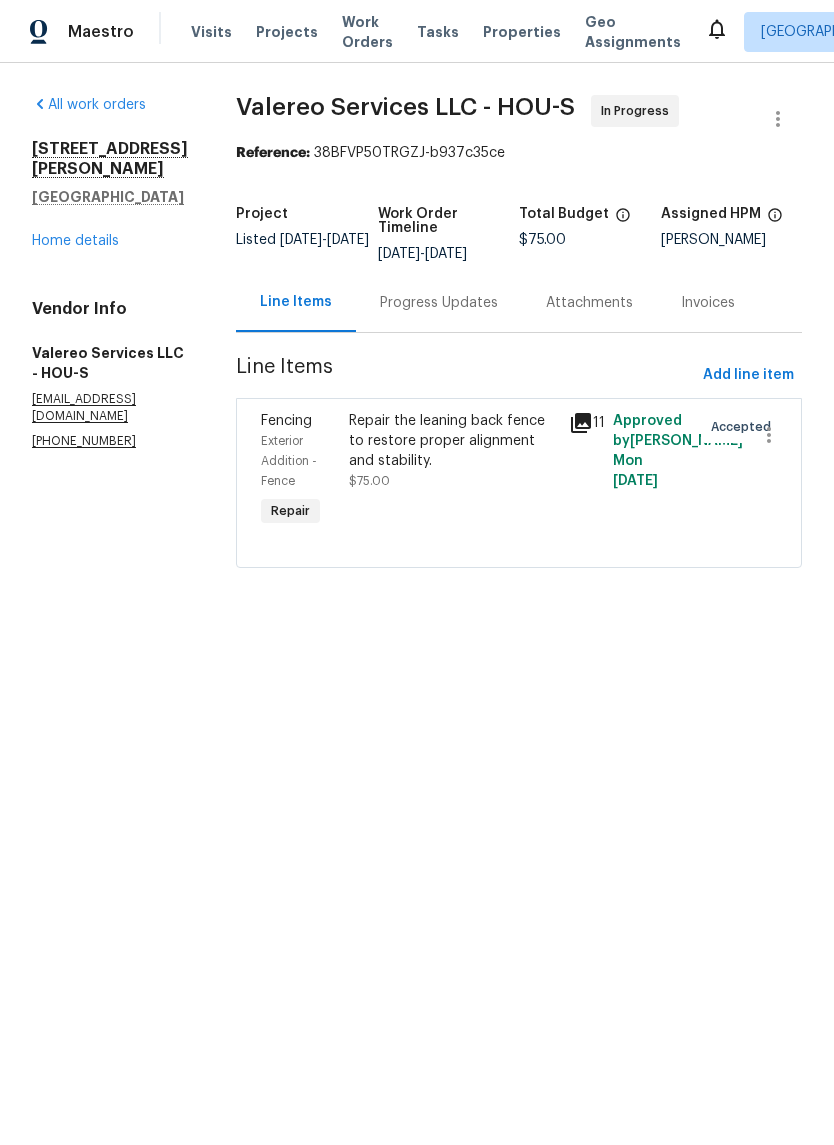 click on "Progress Updates" at bounding box center [439, 303] 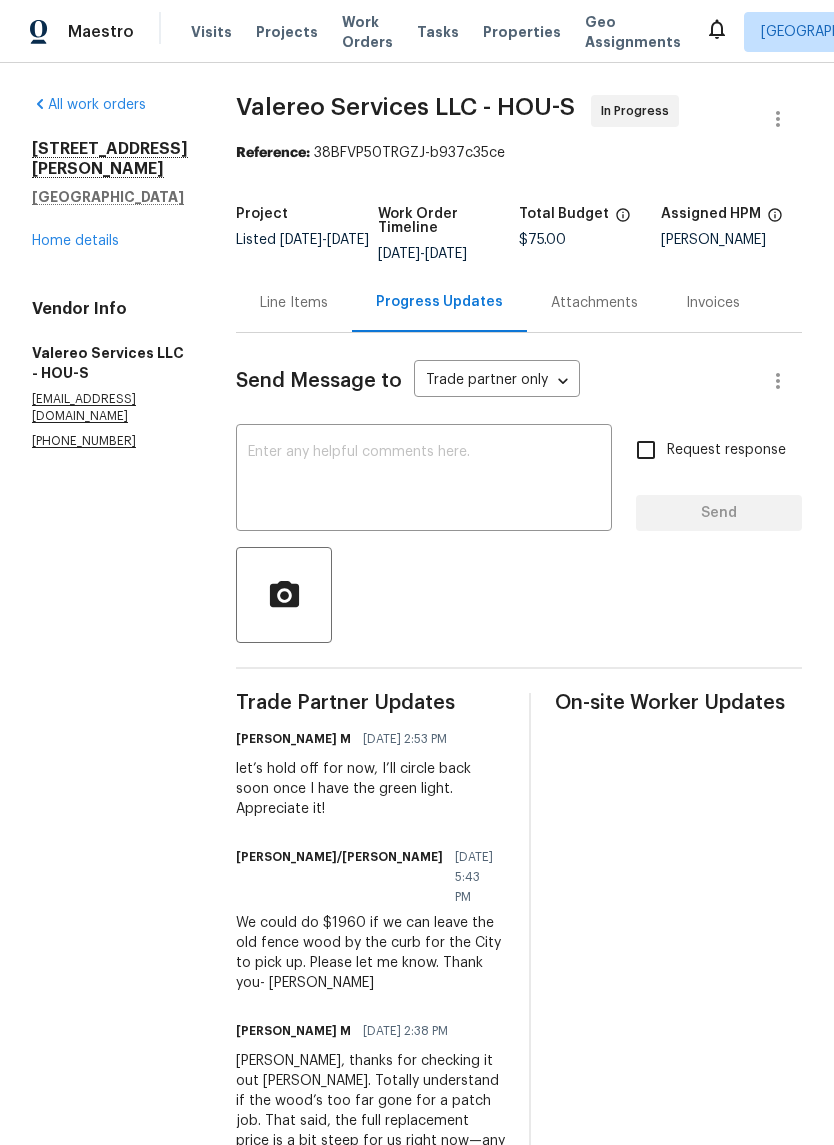 scroll, scrollTop: 0, scrollLeft: 0, axis: both 